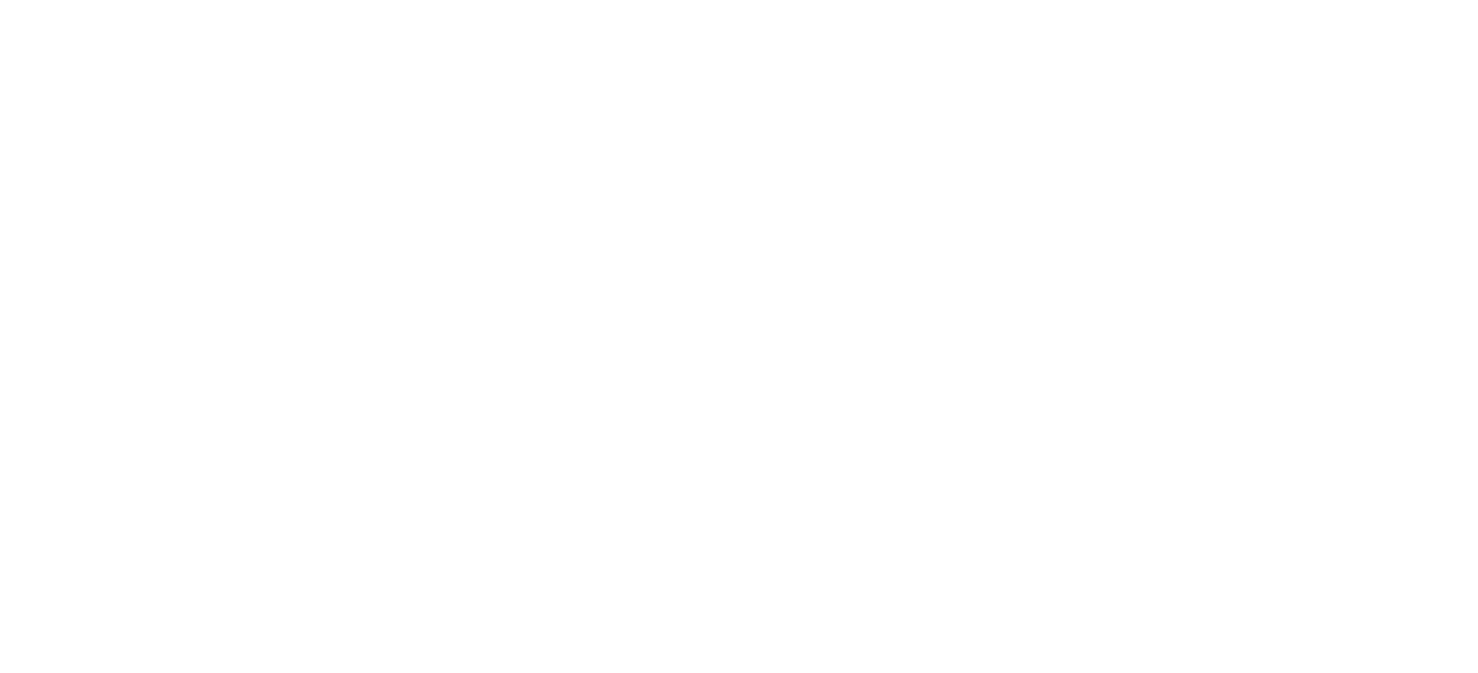 scroll, scrollTop: 0, scrollLeft: 0, axis: both 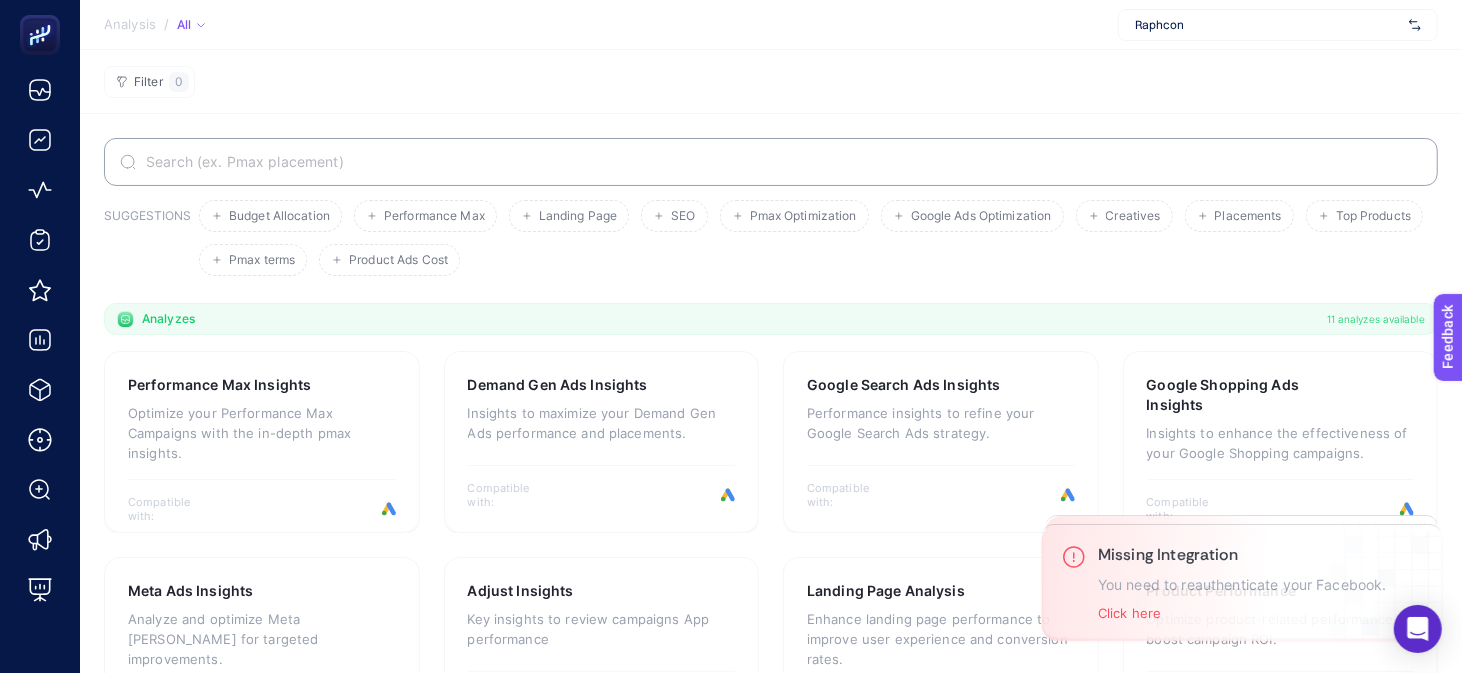 click on "Raphcon" at bounding box center (1268, 25) 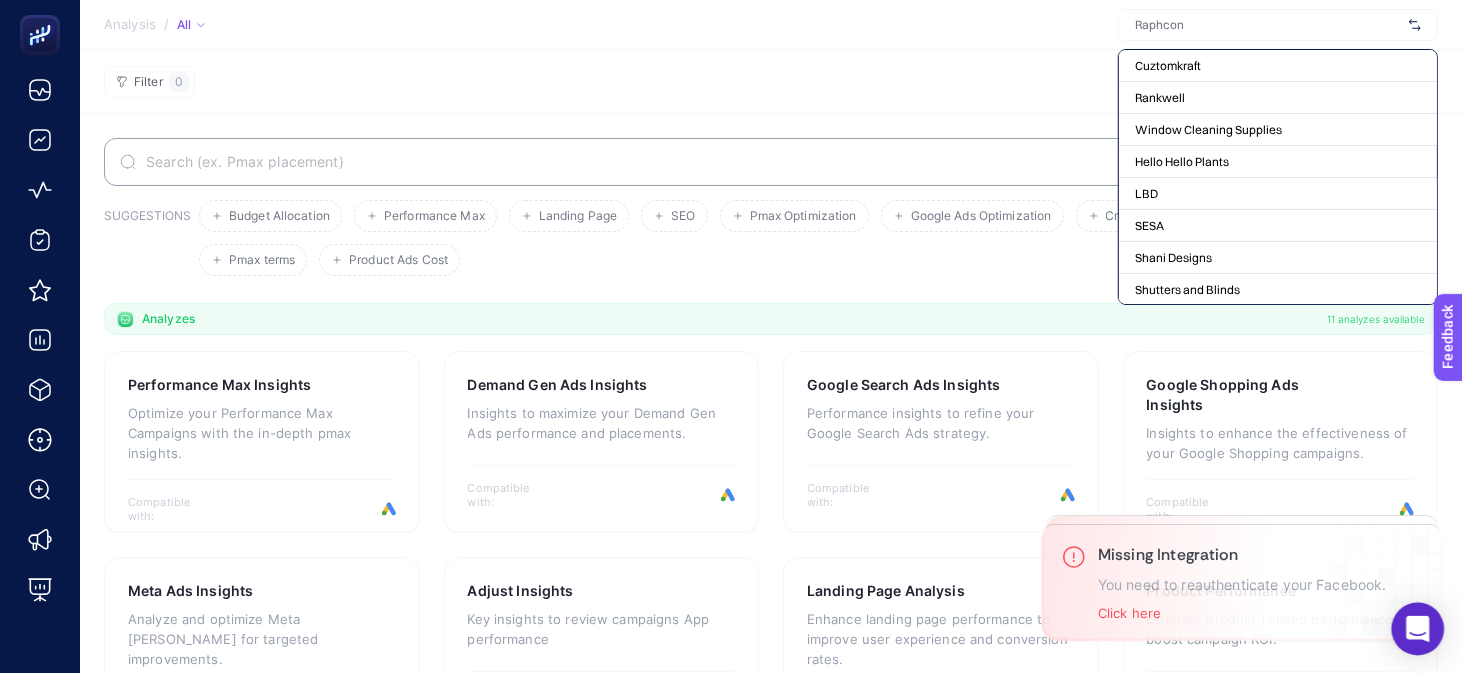 click 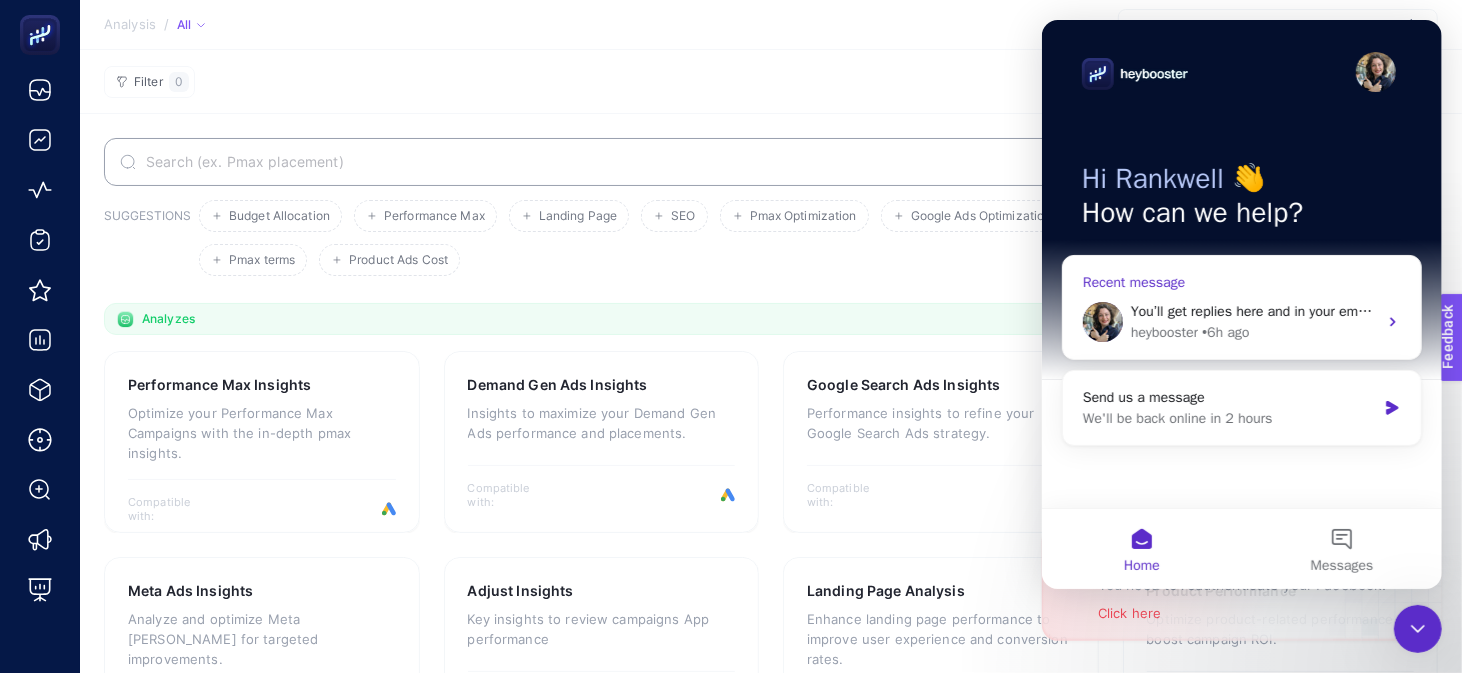 scroll, scrollTop: 0, scrollLeft: 0, axis: both 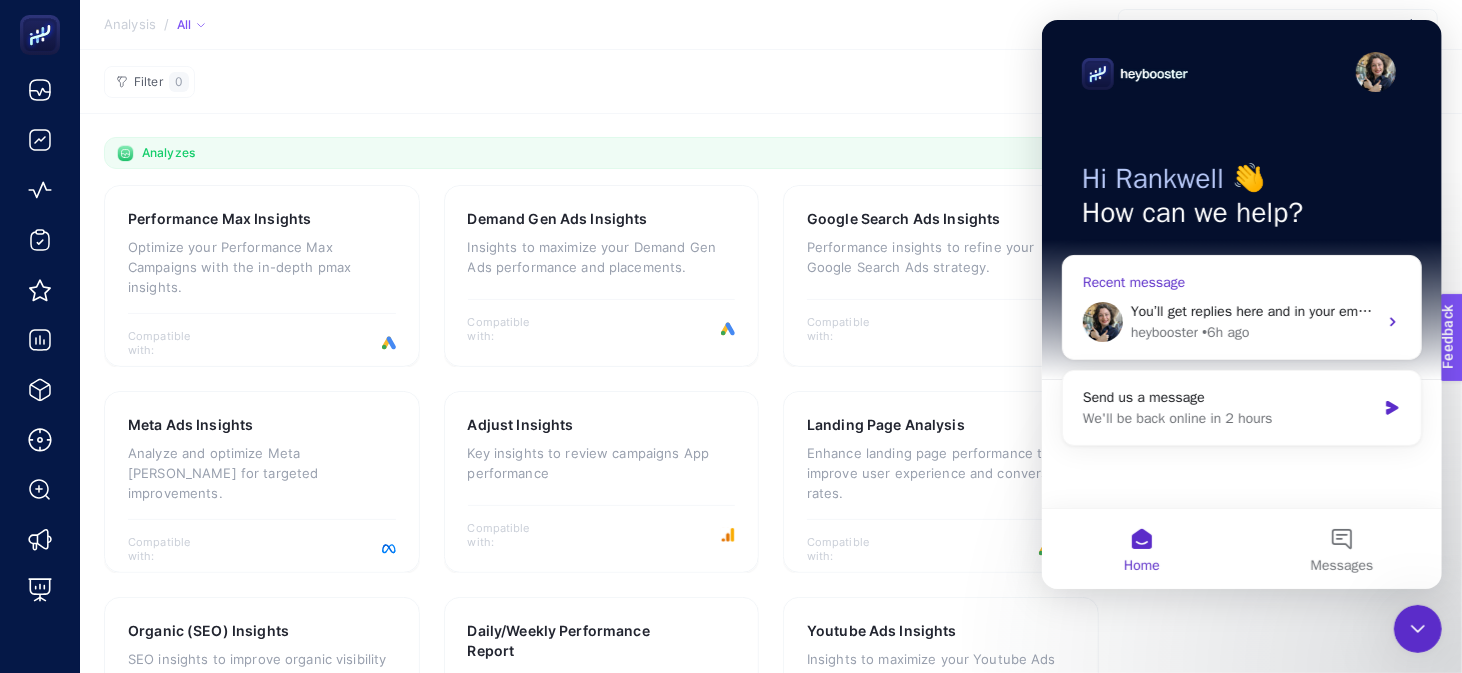 click on "heybooster •  6h ago" at bounding box center [1253, 332] 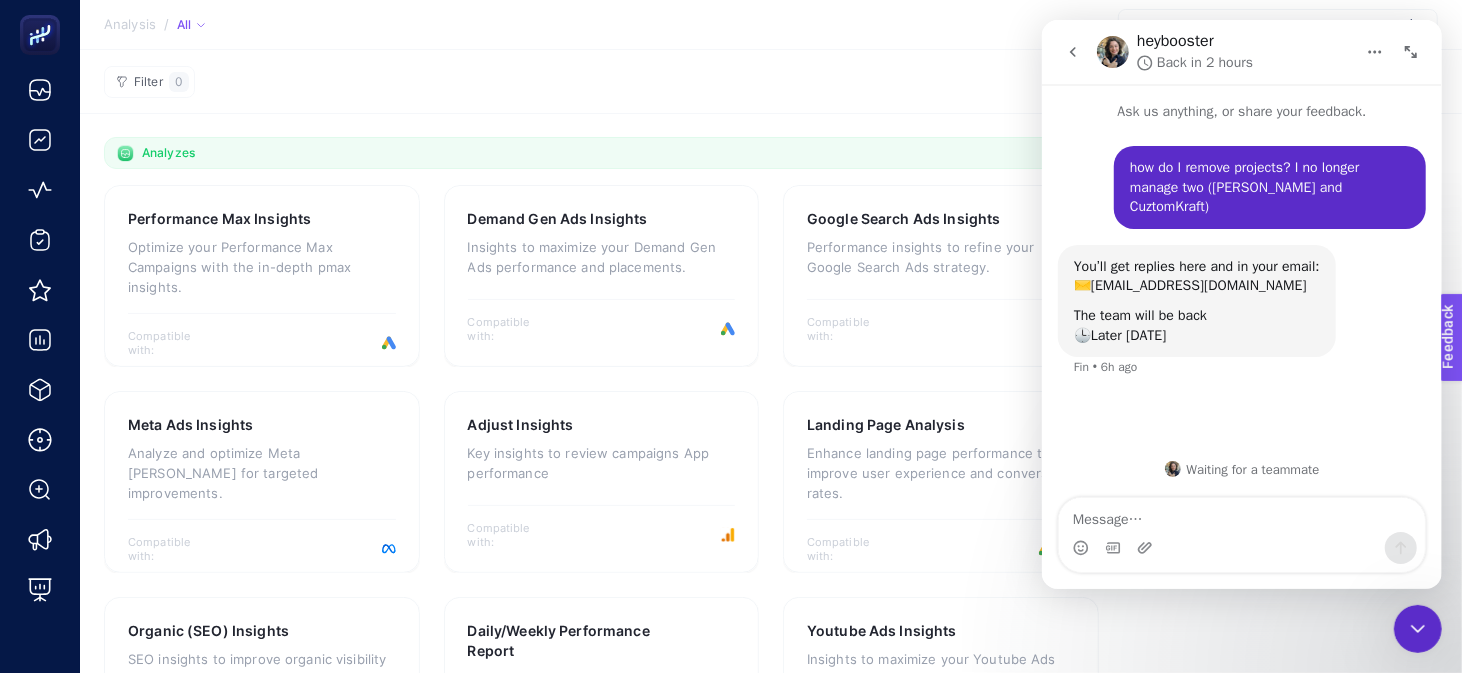 click on "SUGGESTIONS Budget Allocation Performance Max Landing Page SEO Pmax Optimization Google Ads Optimization Creatives Placements Top Products Pmax terms Product Ads Cost" at bounding box center (771, 54) 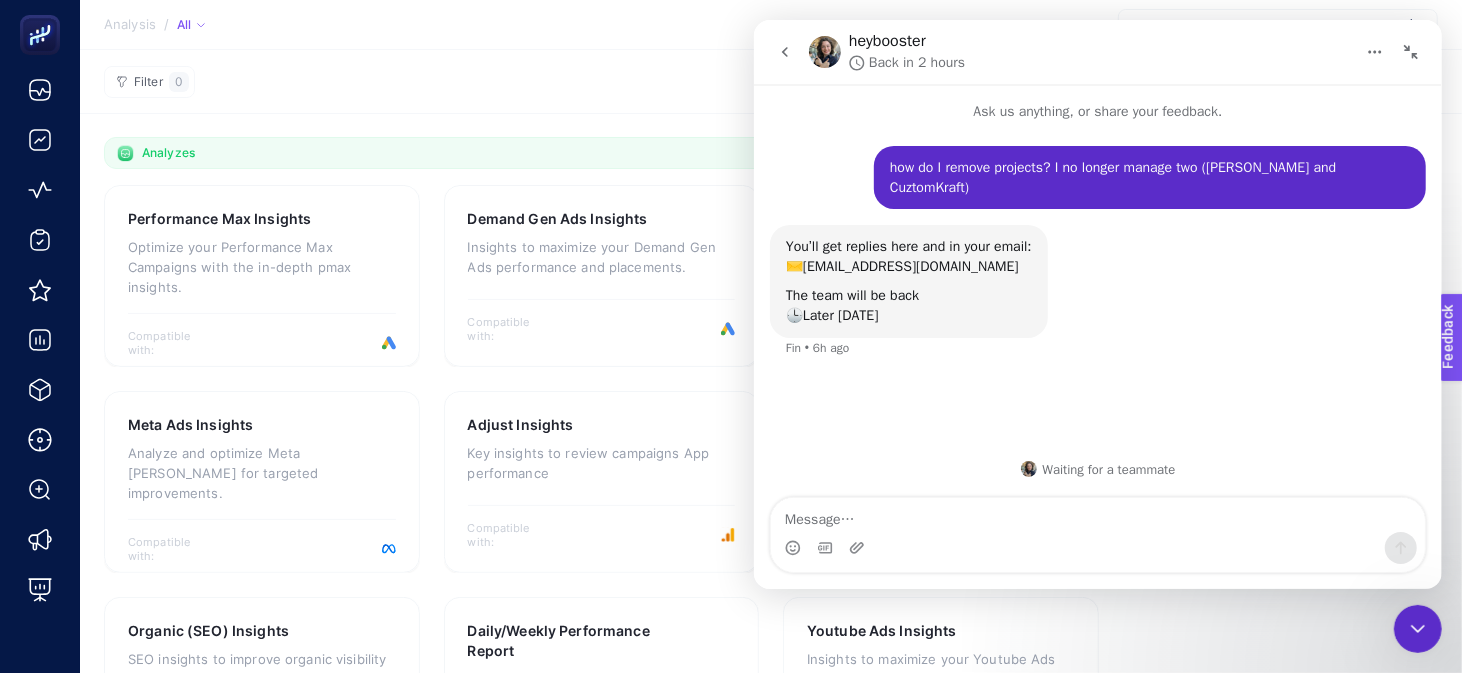 drag, startPoint x: 1123, startPoint y: 52, endPoint x: 1410, endPoint y: 52, distance: 287 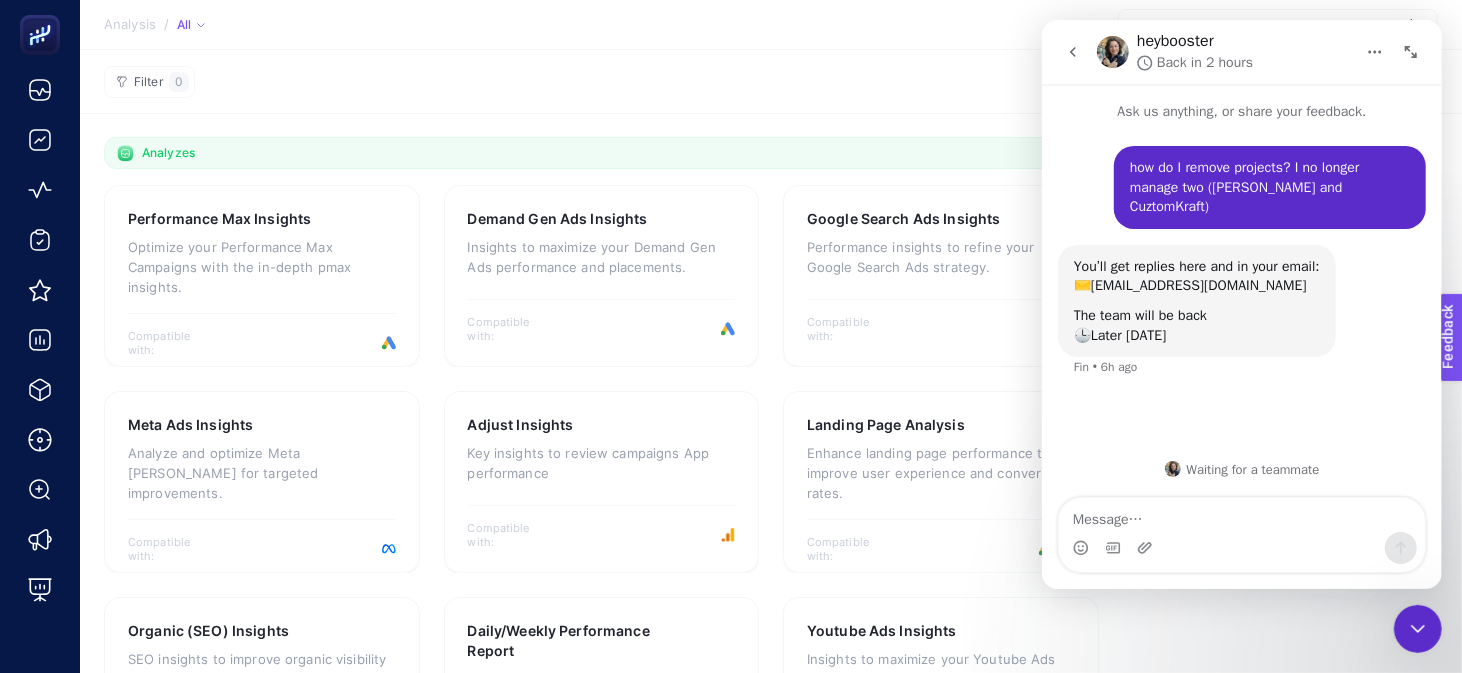 click at bounding box center [1374, 52] 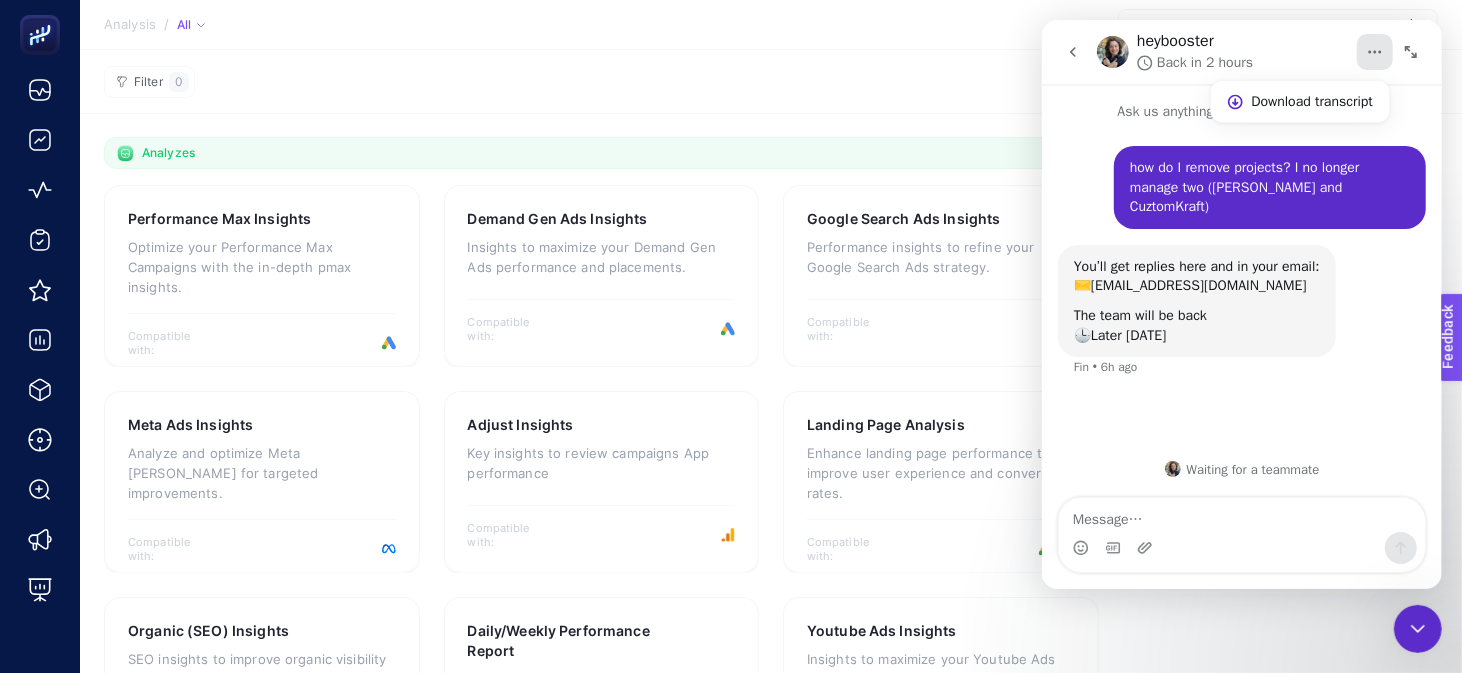 click 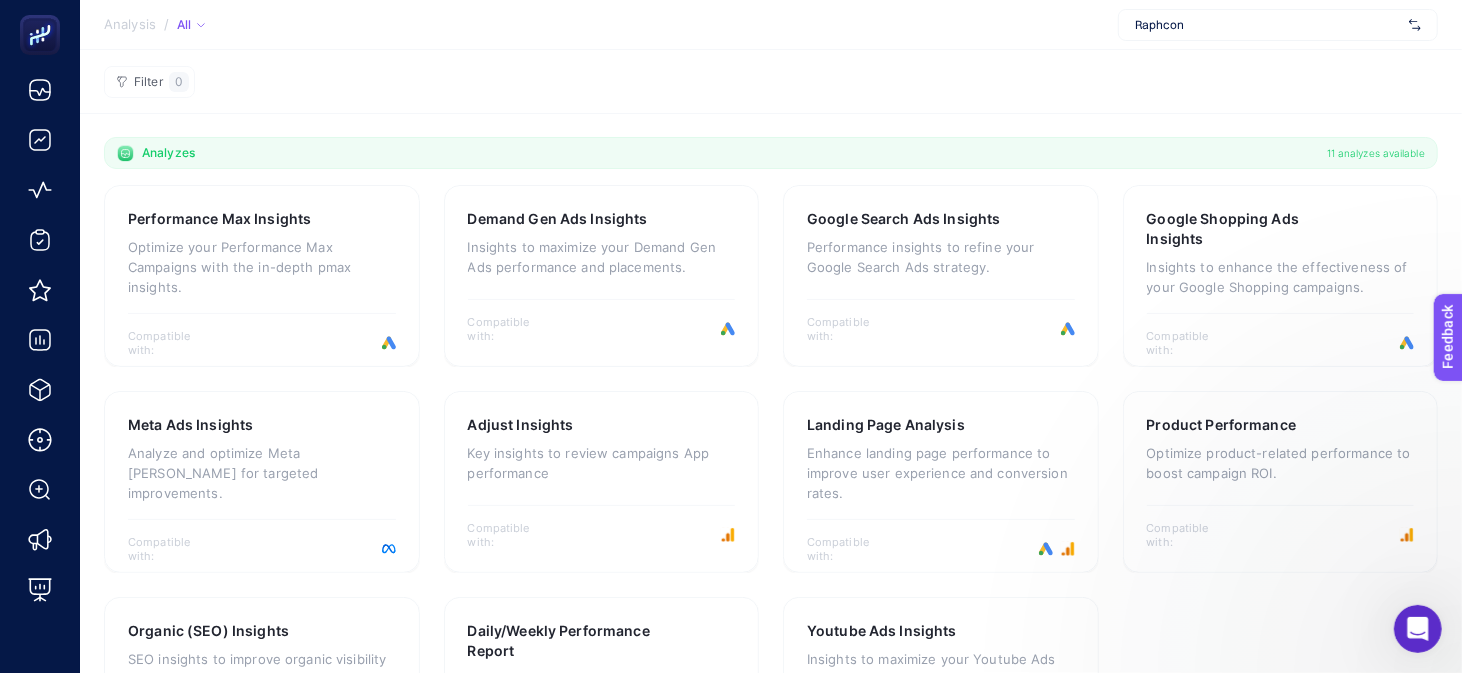 scroll, scrollTop: 0, scrollLeft: 0, axis: both 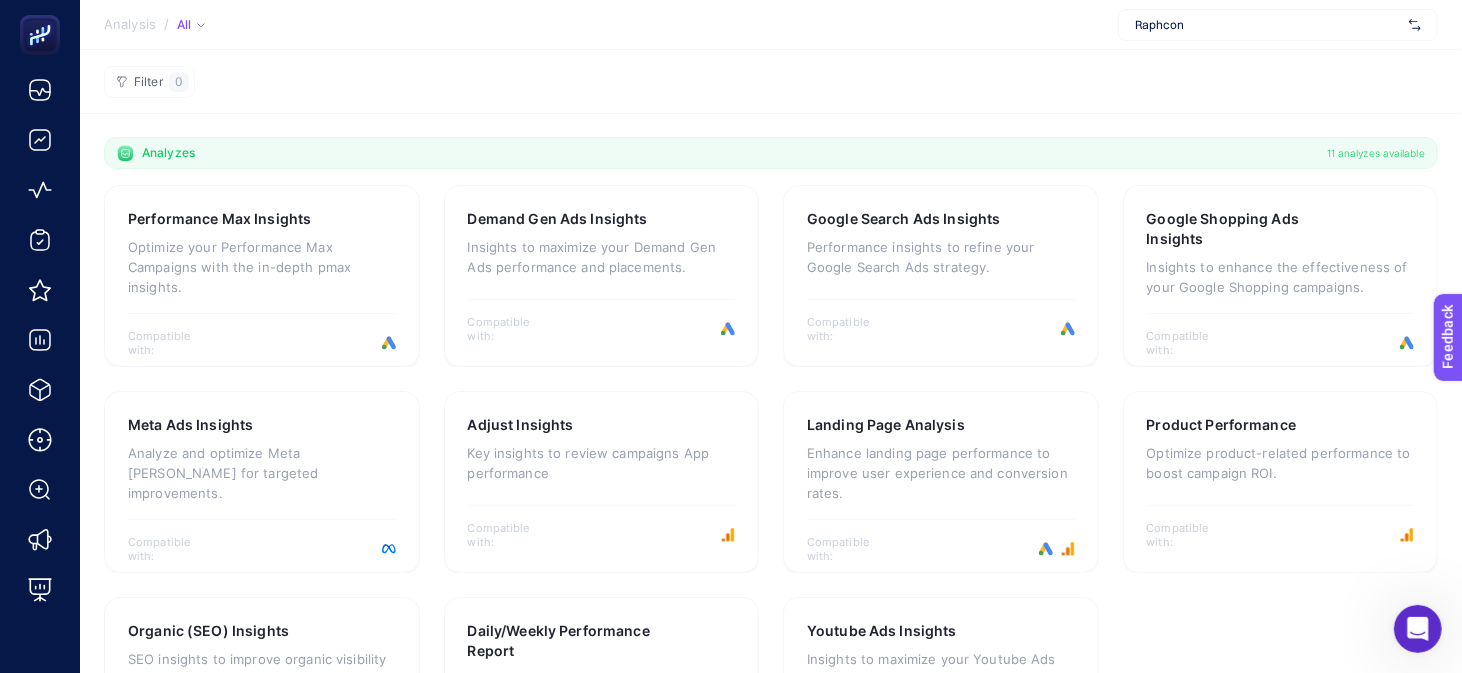 click on "Raphcon" at bounding box center (1268, 25) 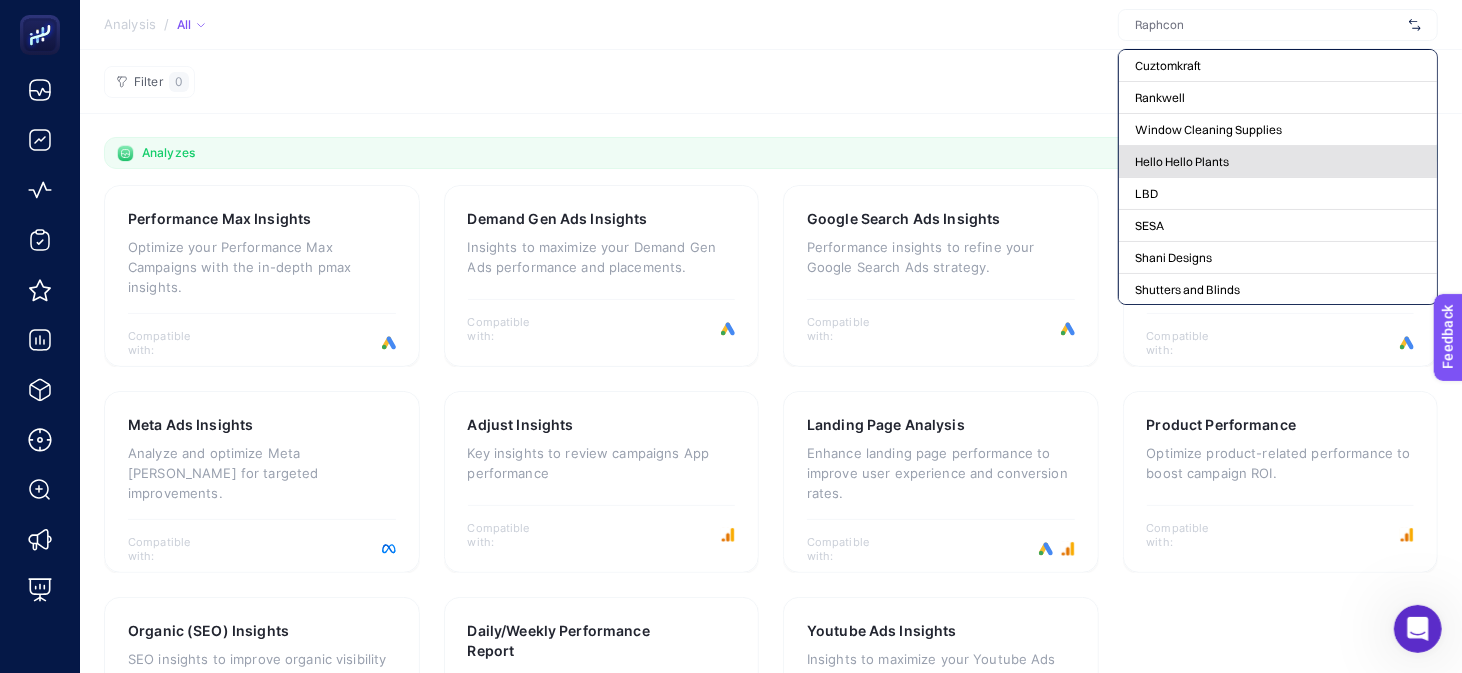 click on "Hello Hello Plants" 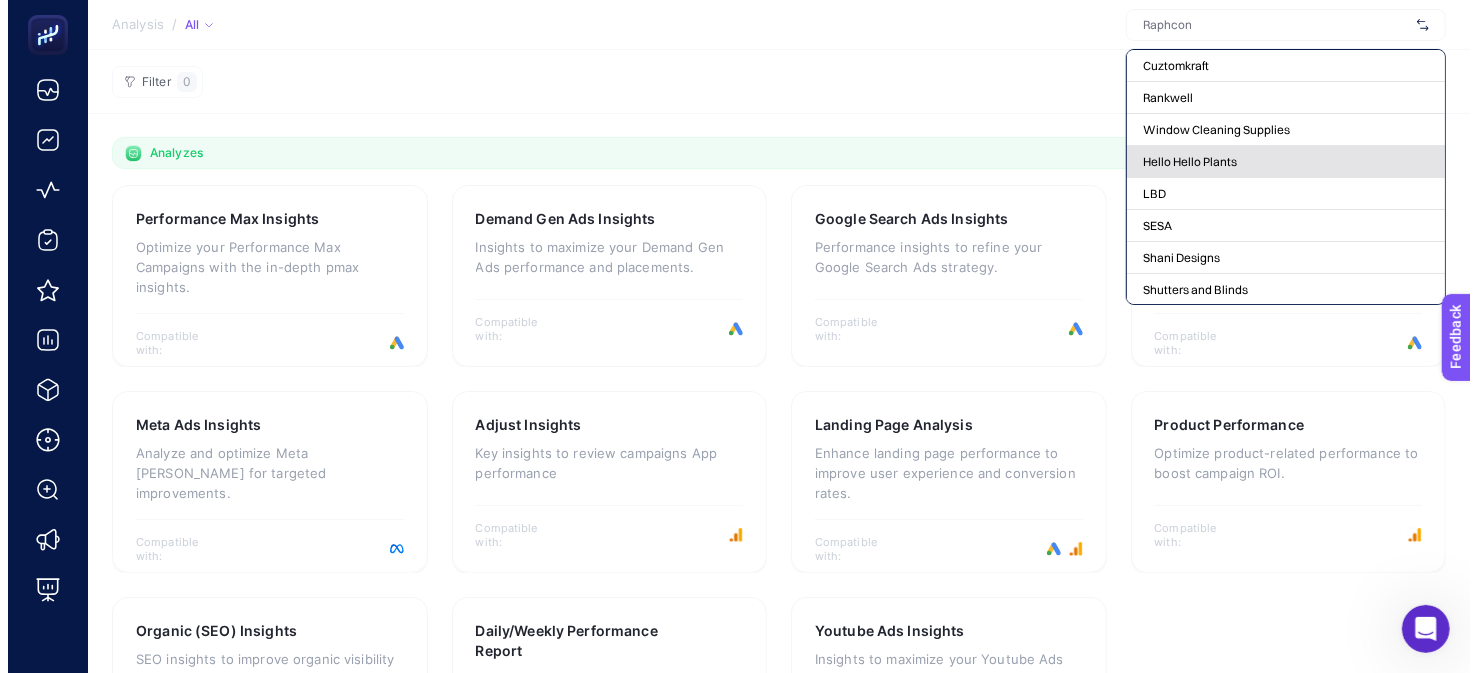 scroll, scrollTop: 0, scrollLeft: 0, axis: both 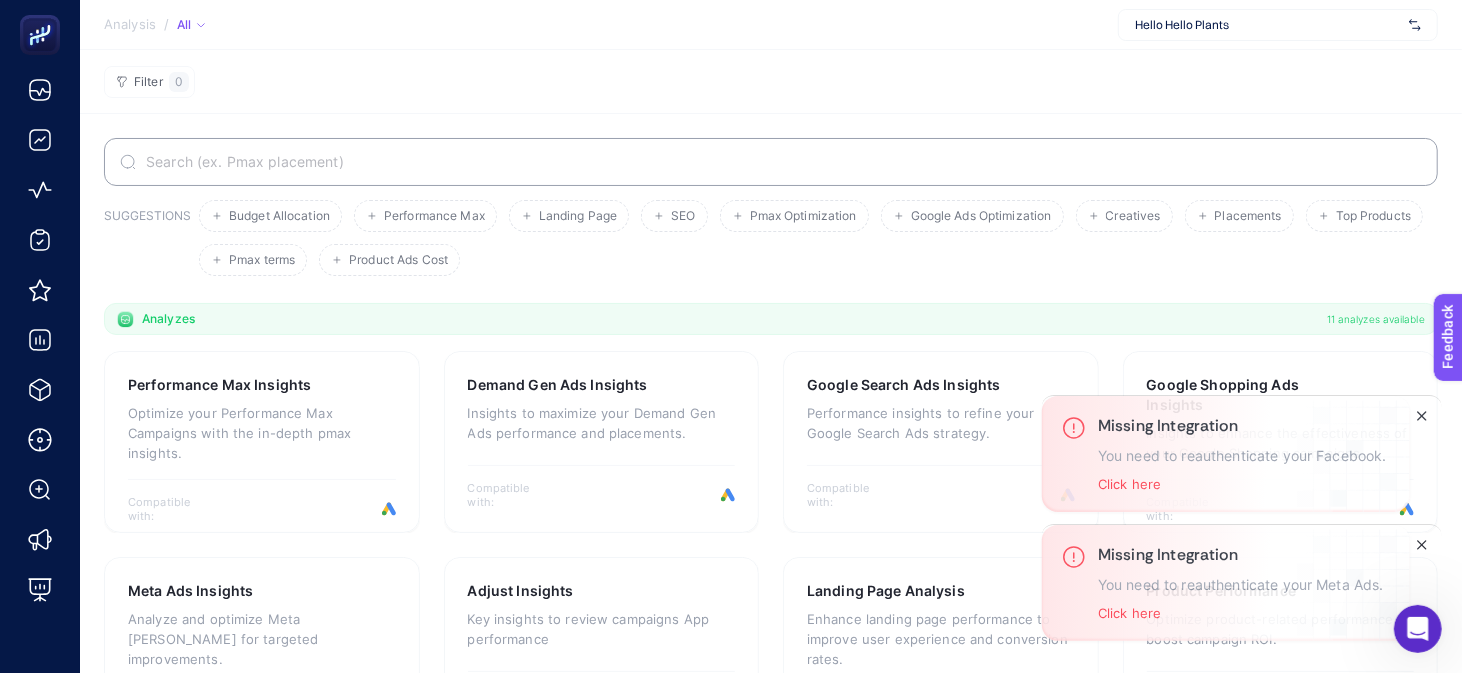 click 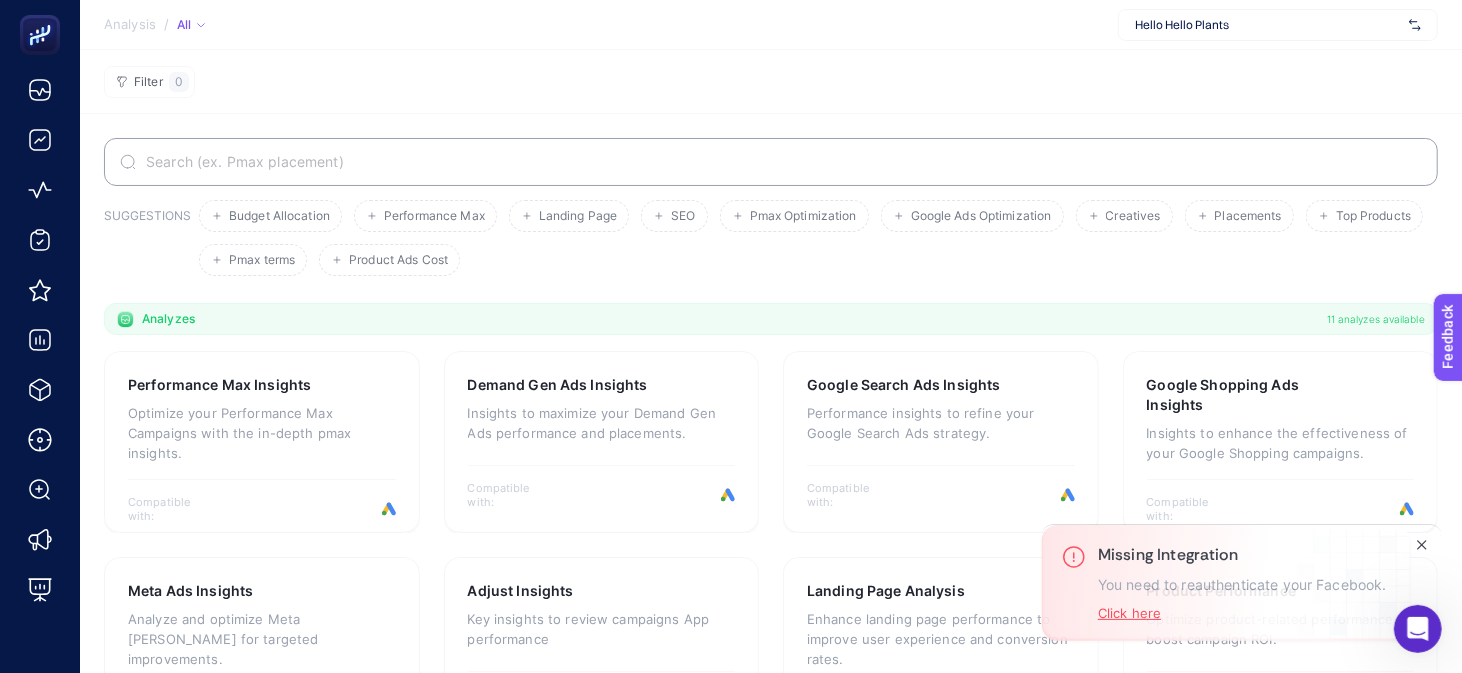 click on "Click here" at bounding box center (1129, 613) 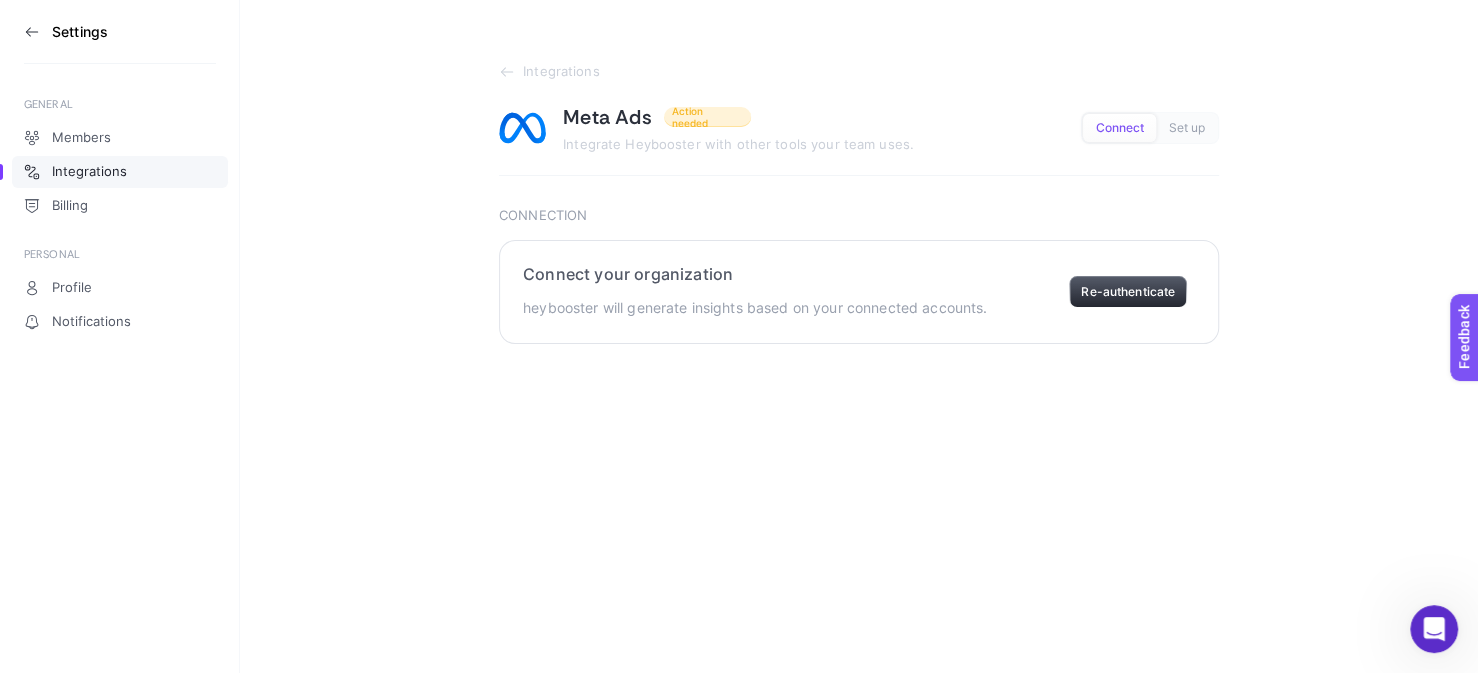 click on "Re-authenticate" at bounding box center (1128, 292) 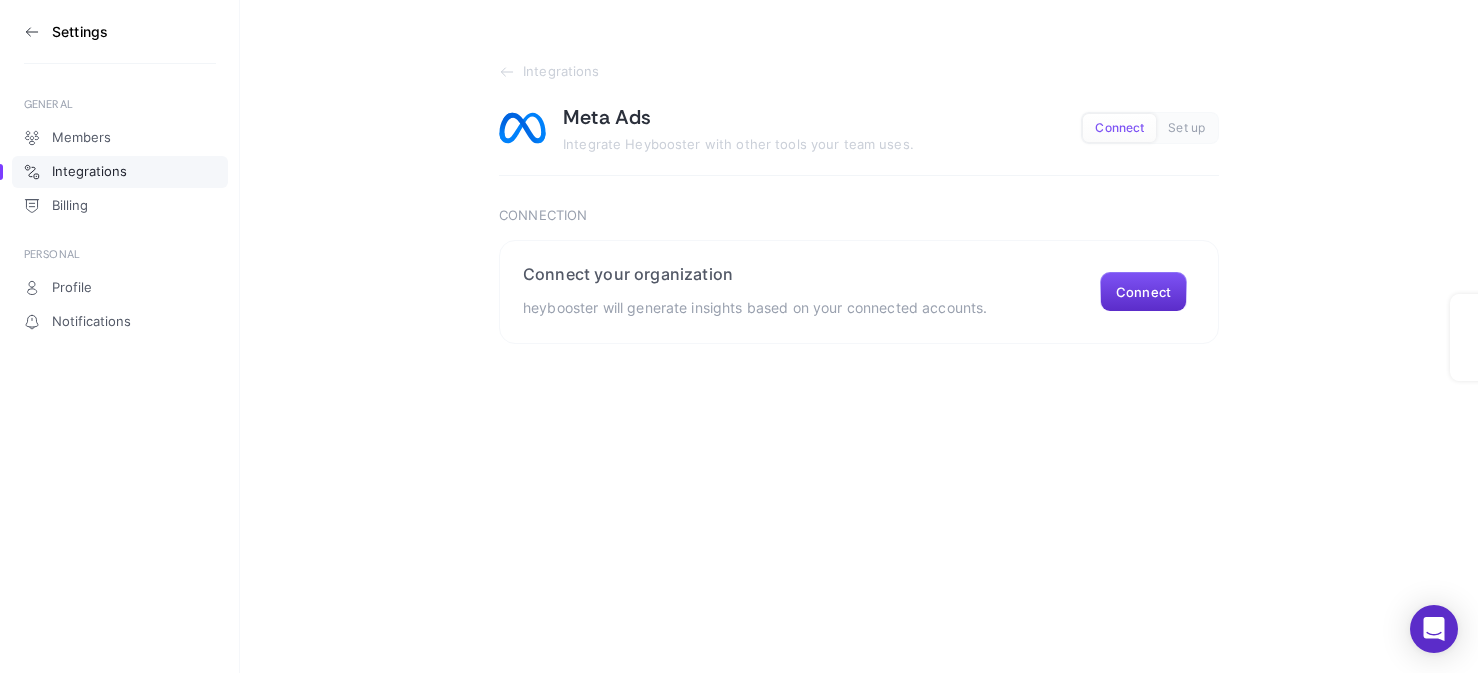scroll, scrollTop: 0, scrollLeft: 0, axis: both 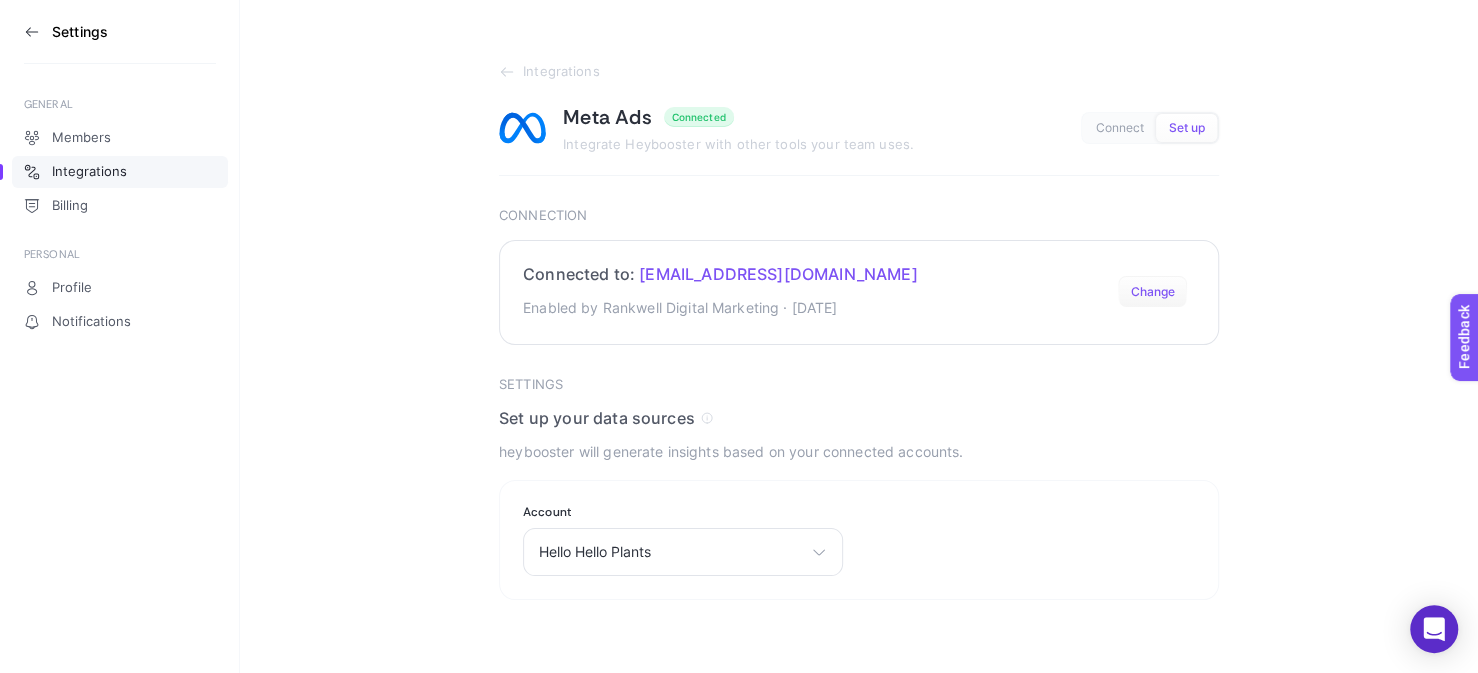 drag, startPoint x: 1180, startPoint y: 131, endPoint x: 1124, endPoint y: 279, distance: 158.24033 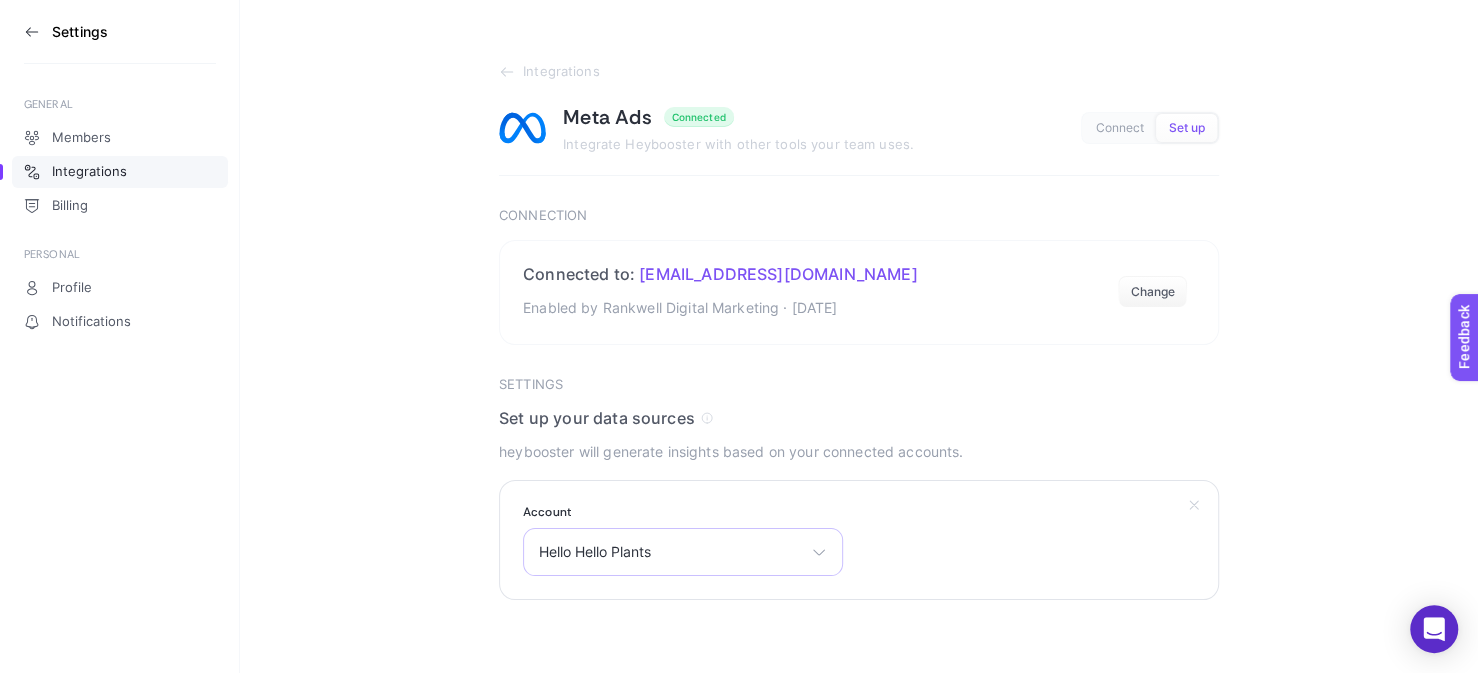 click on "Hello Hello Plants" at bounding box center (671, 552) 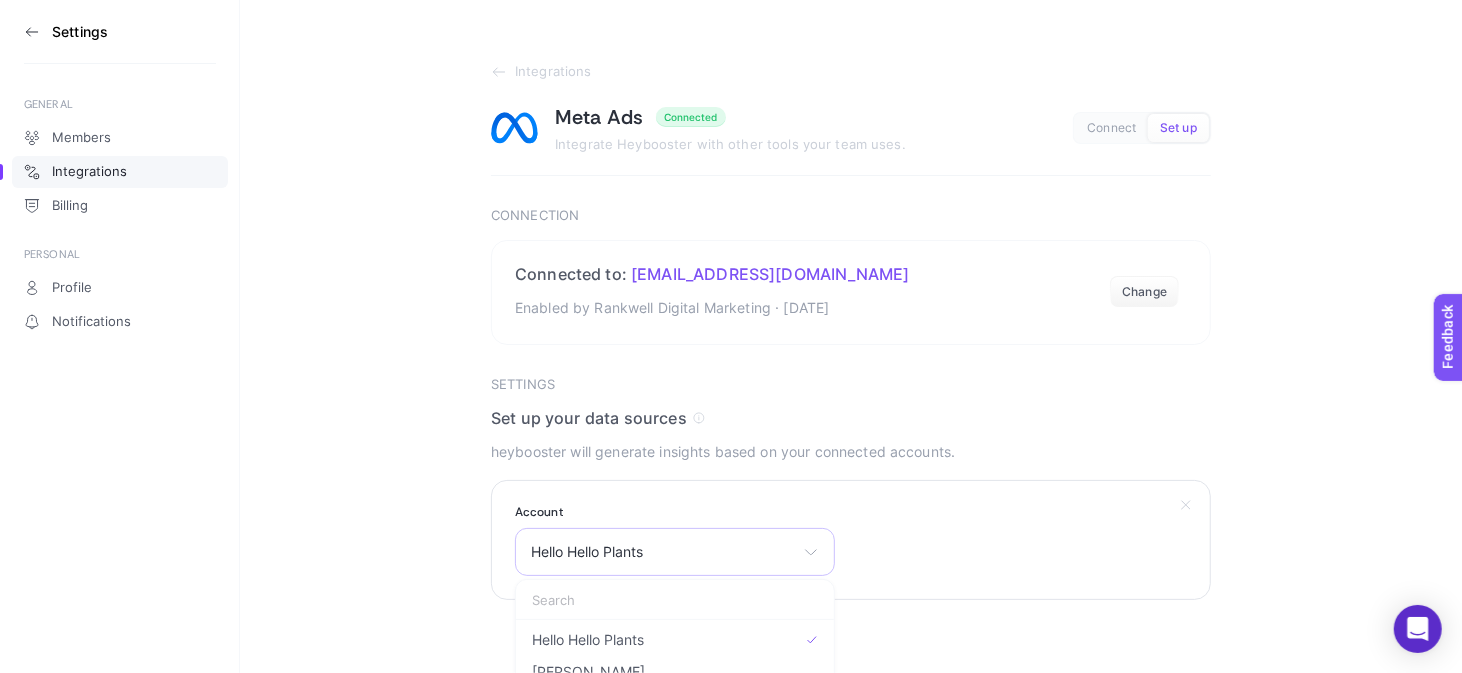 click on "Hello Hello Plants" at bounding box center [663, 552] 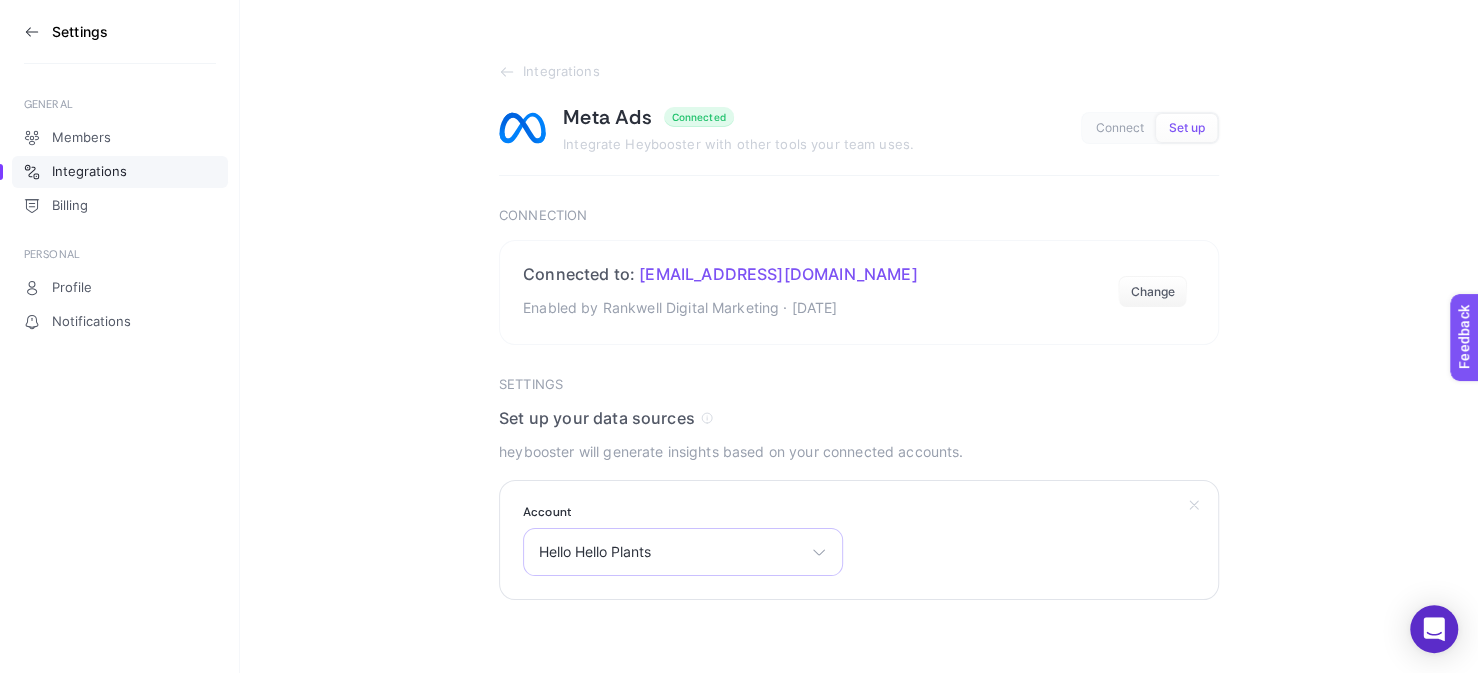 click on "Hello Hello Plants Hello Hello Plants [PERSON_NAME]" at bounding box center [683, 552] 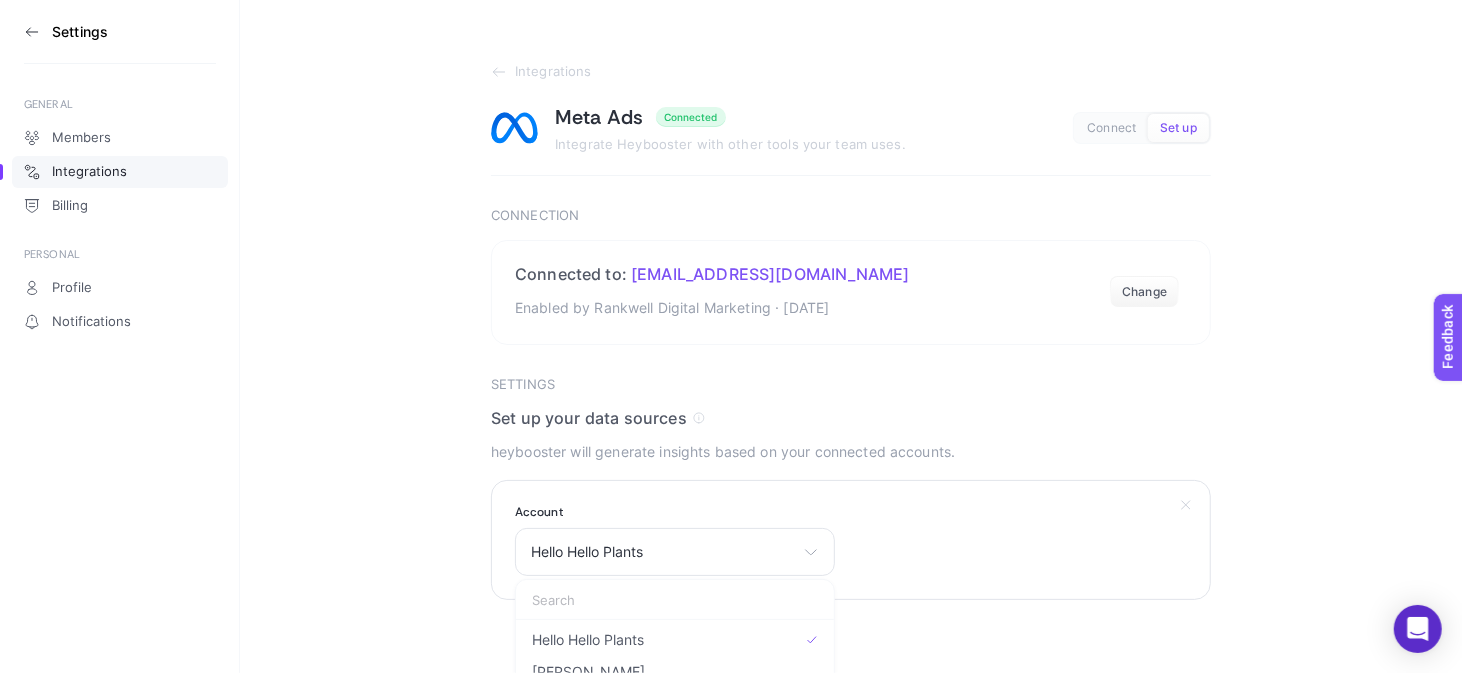 click on "Account  Hello Hello Plants Hello Hello Plants [PERSON_NAME]" at bounding box center [851, 540] 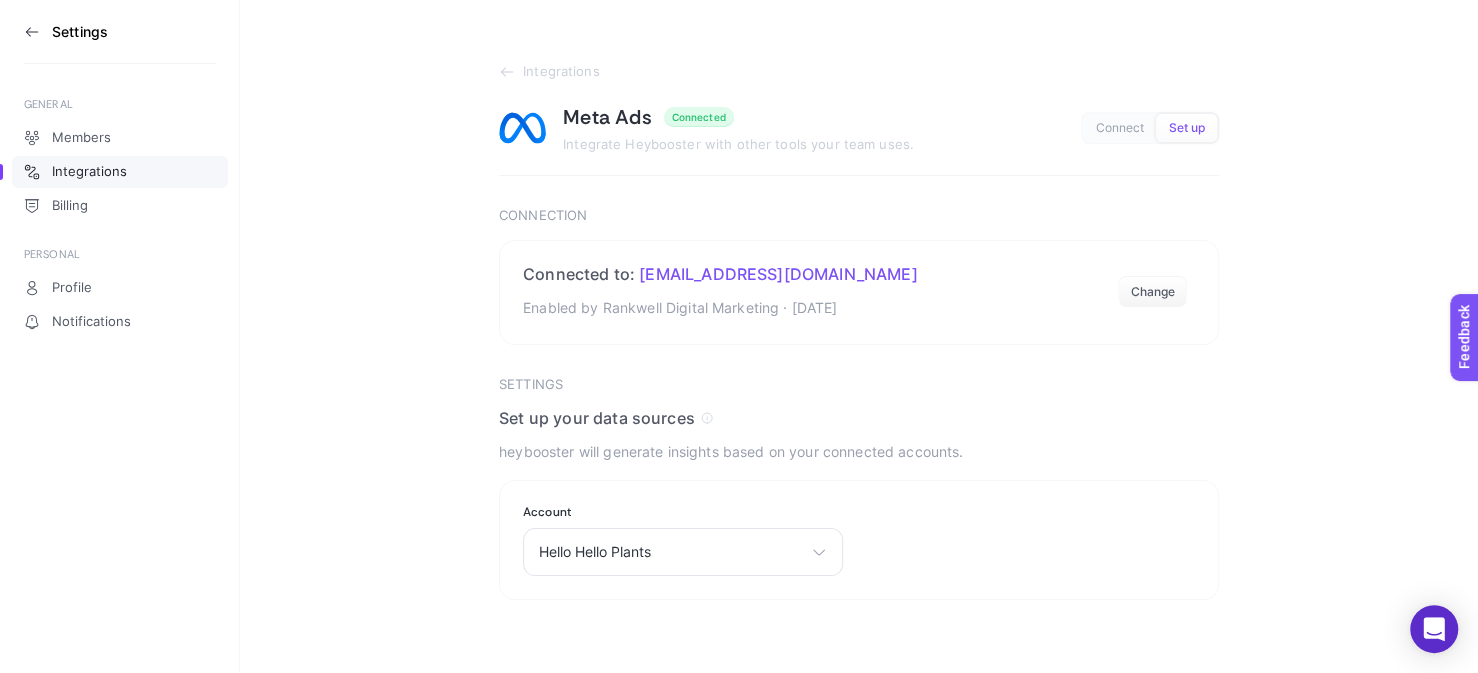 click on "Set up" at bounding box center [1186, 128] 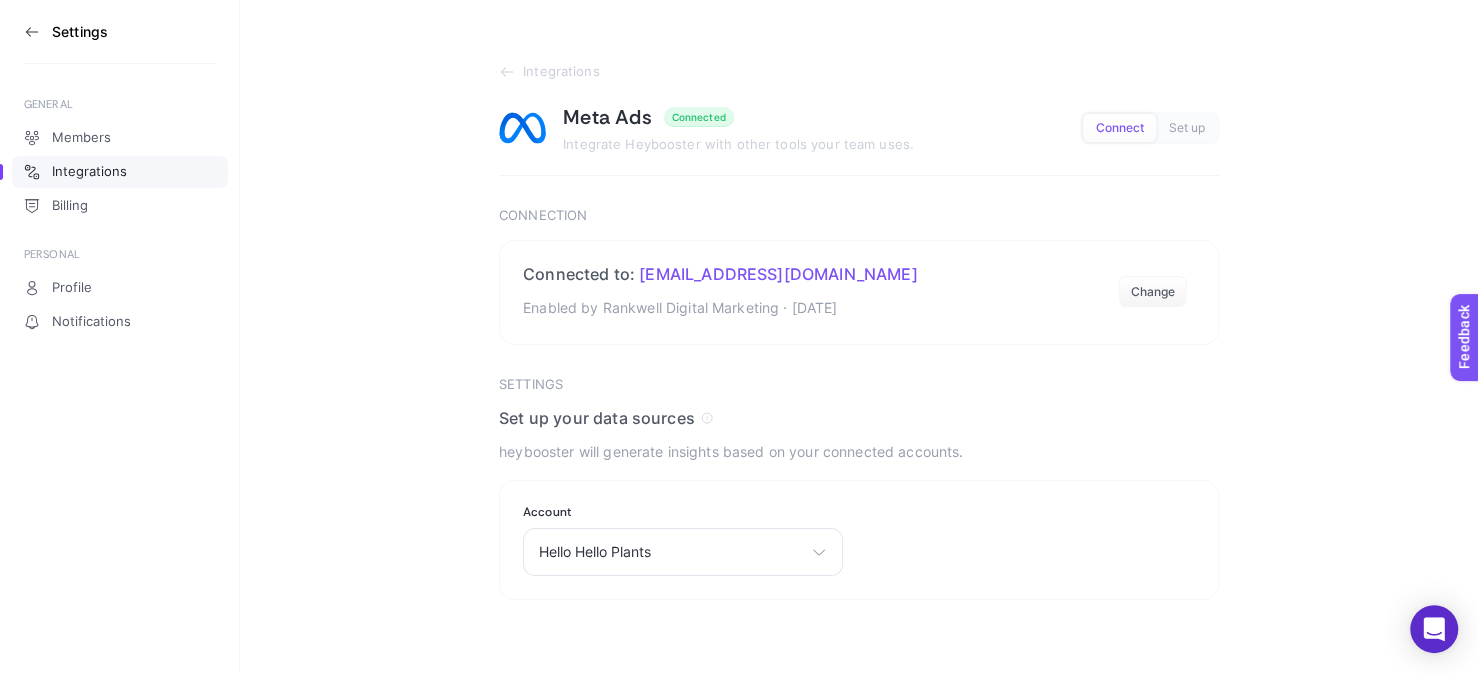 click on "Connect" at bounding box center [1119, 128] 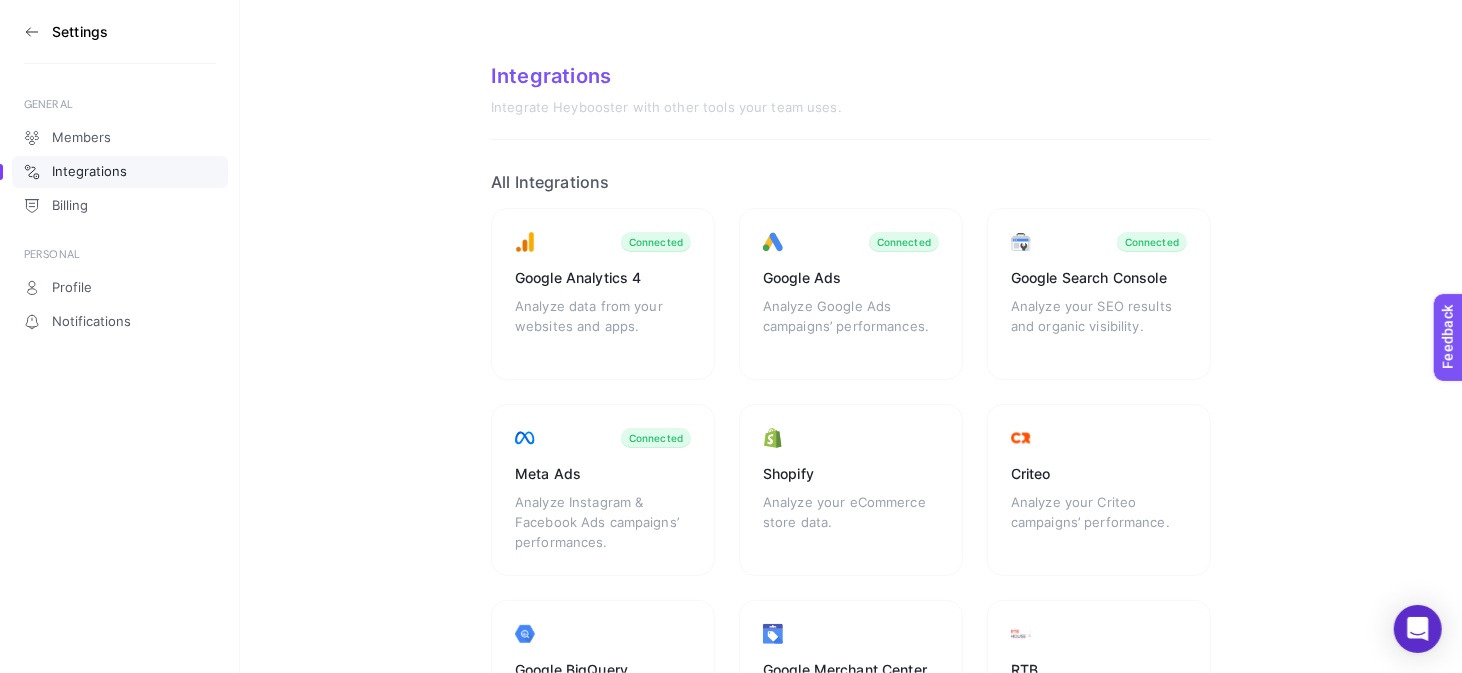 click on "Settings  GENERAL  Members Integrations Billing  PERSONAL  Profile Notifications" at bounding box center [120, 336] 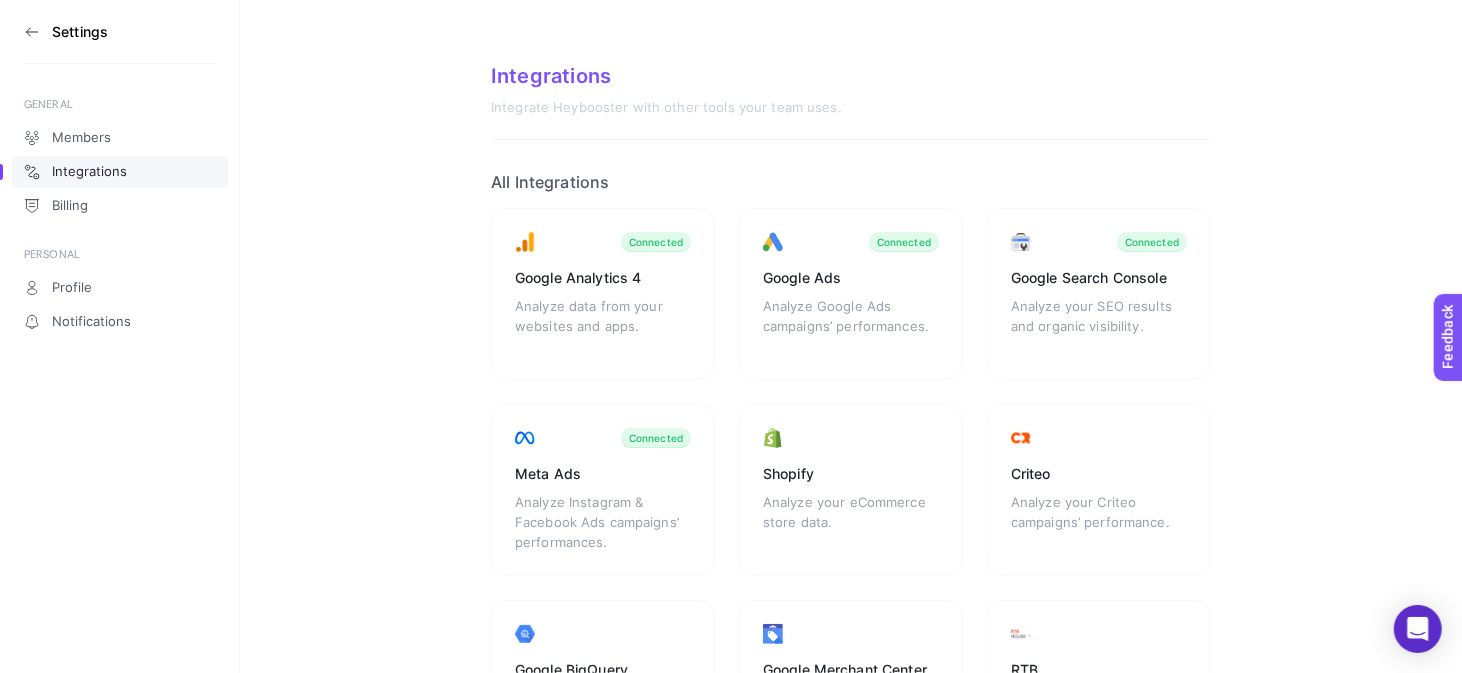 click on "Settings  GENERAL  Members Integrations Billing  PERSONAL  Profile Notifications" at bounding box center (120, 336) 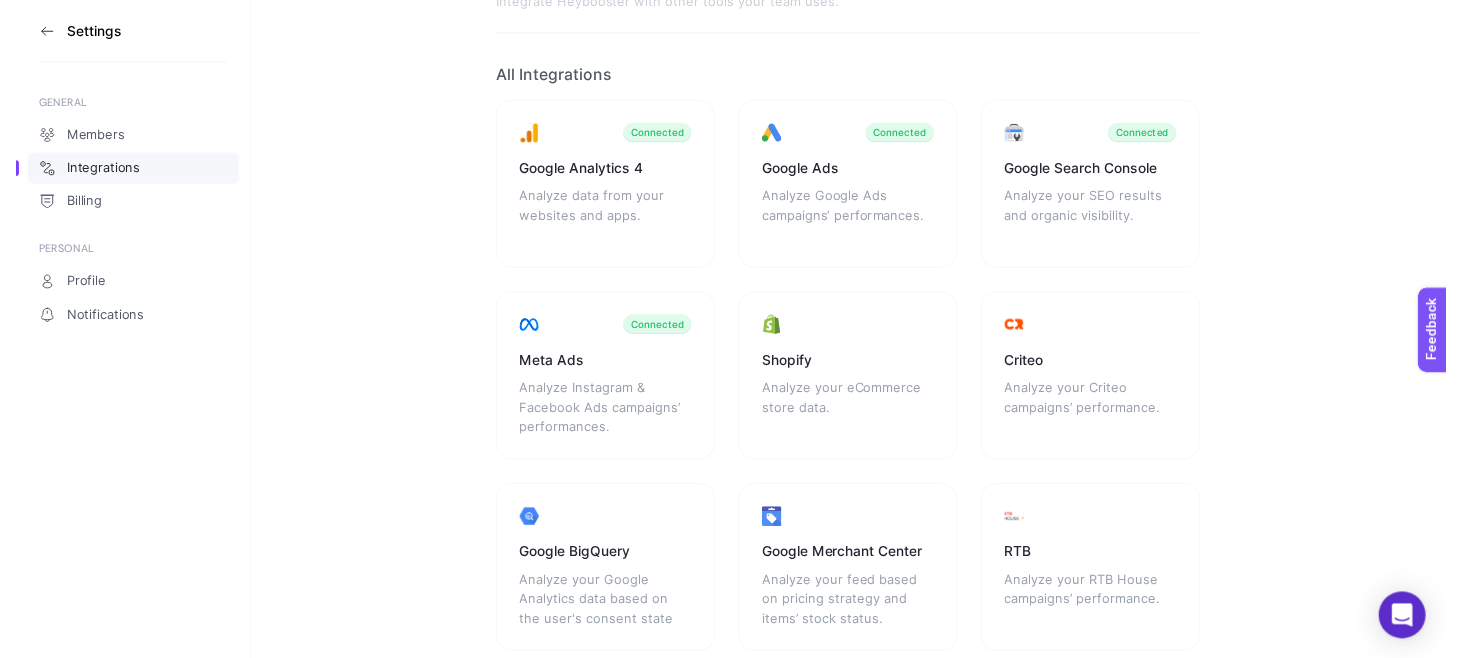 scroll, scrollTop: 0, scrollLeft: 0, axis: both 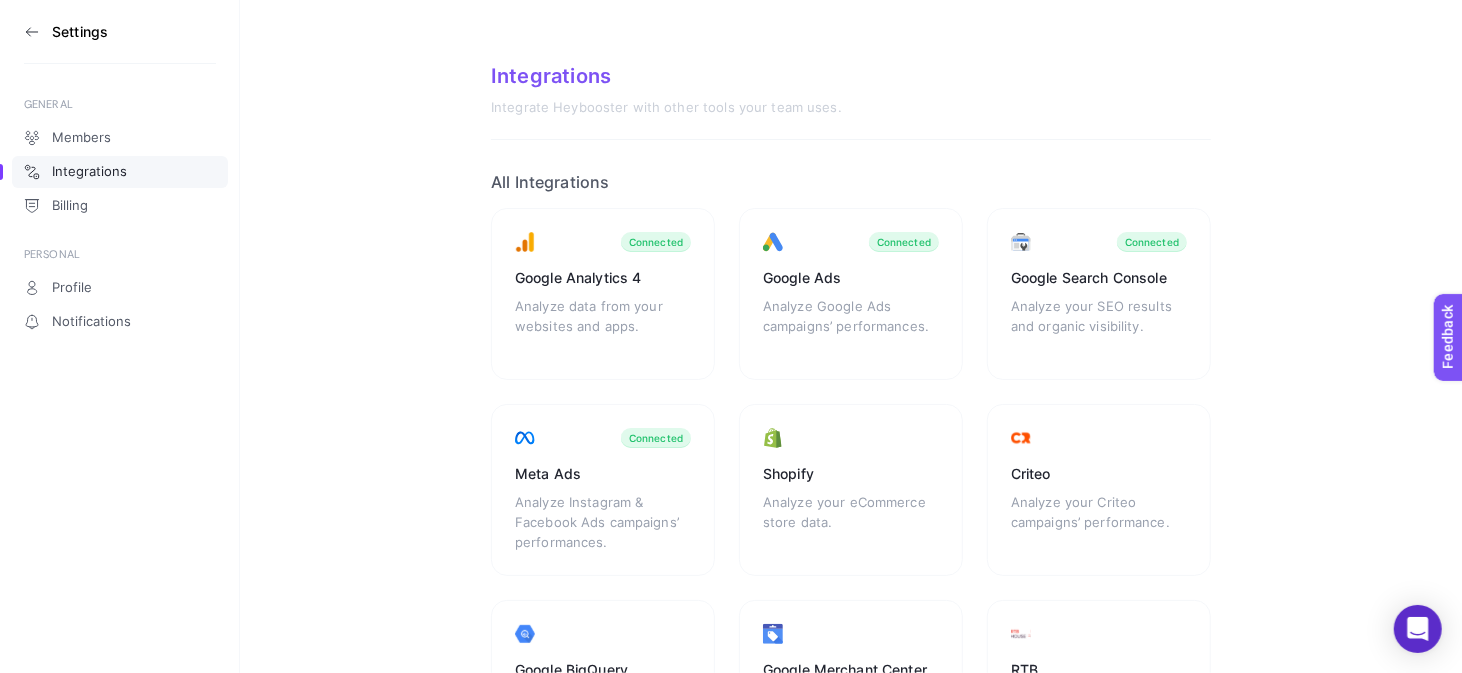 click 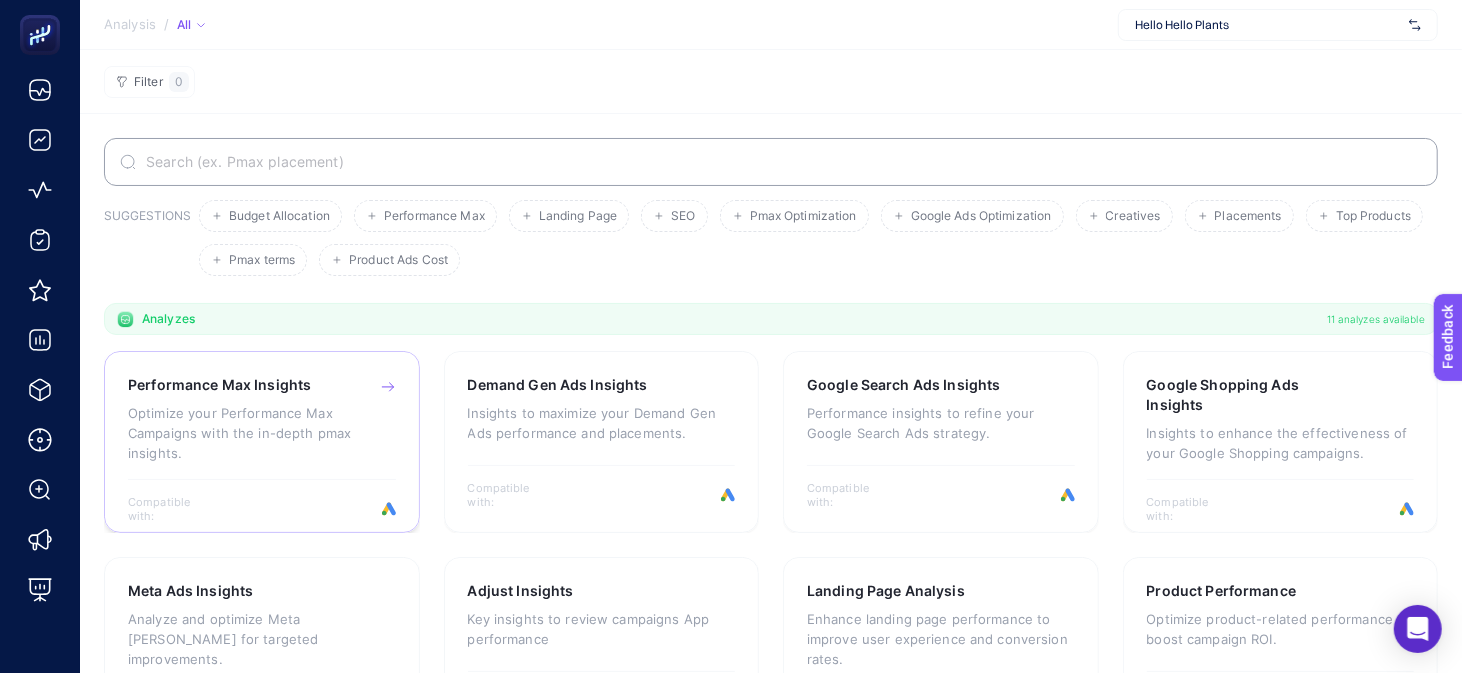 click on "Performance Max Insights" at bounding box center (219, 385) 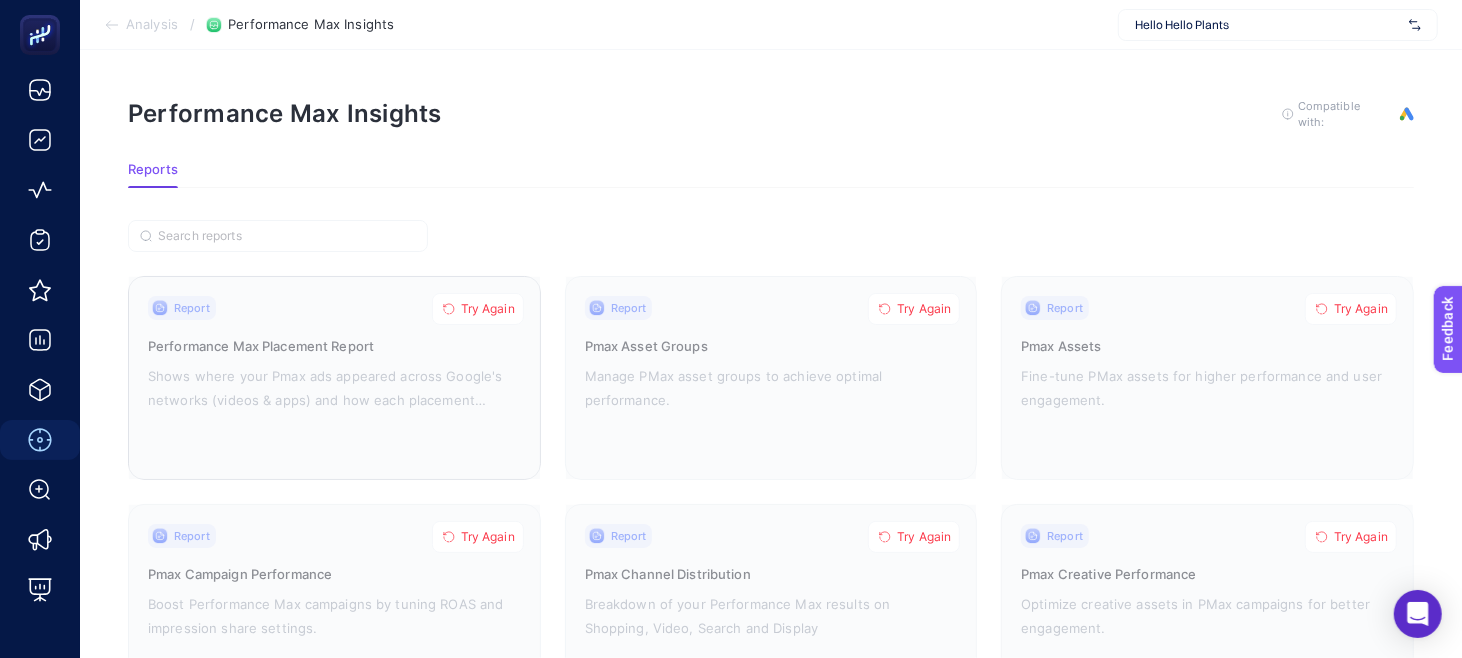 click on "Try Again" at bounding box center [488, 309] 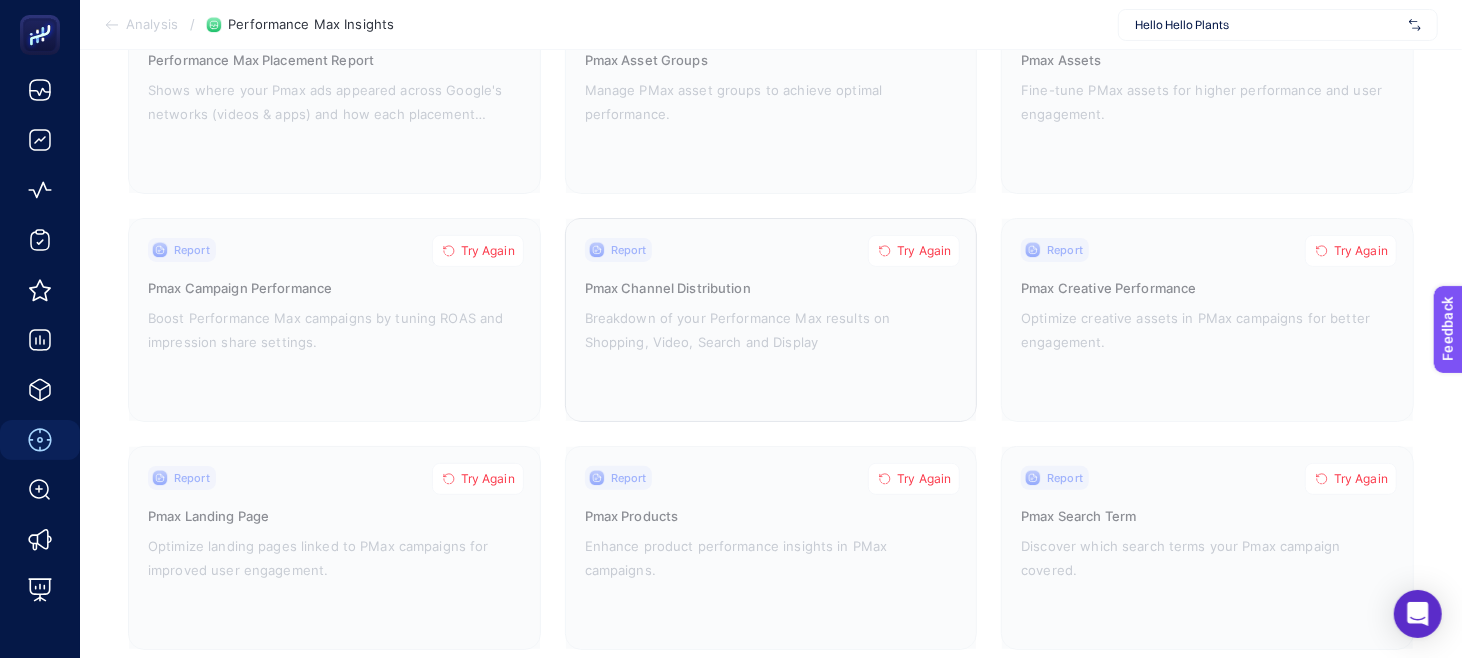 scroll, scrollTop: 323, scrollLeft: 0, axis: vertical 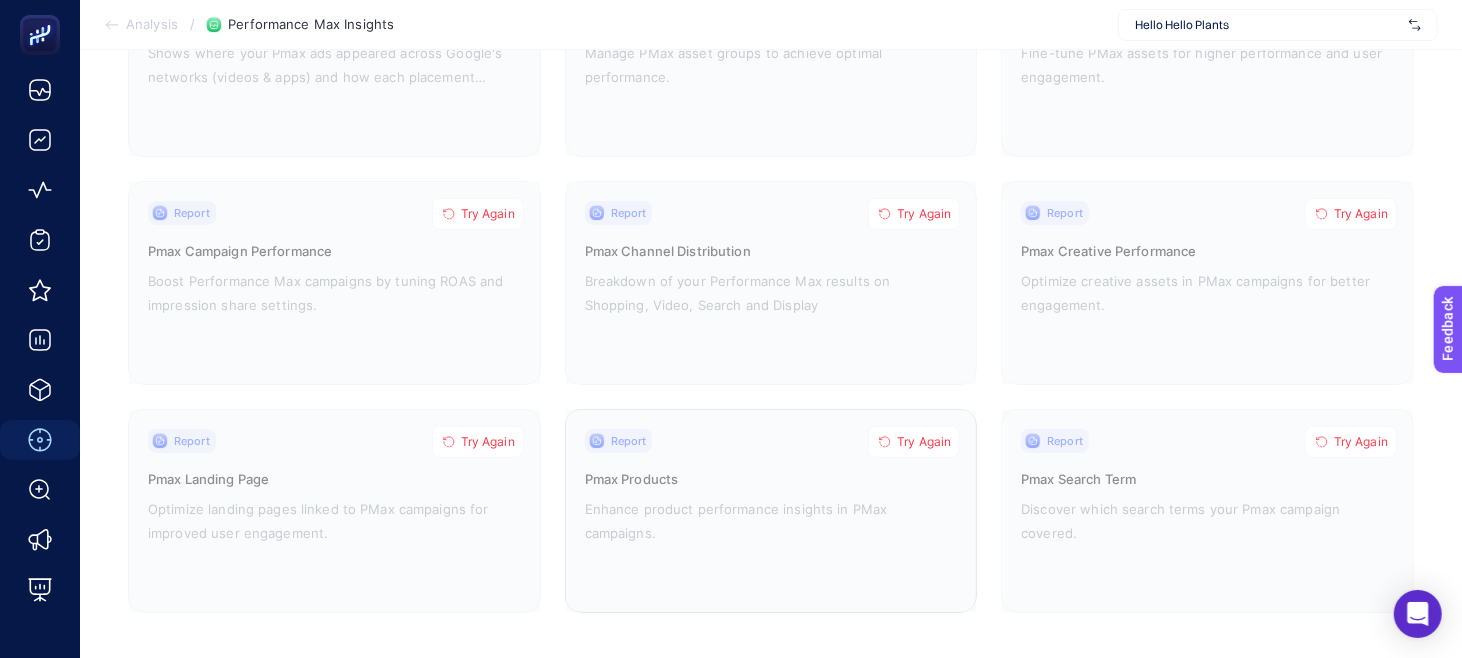 click on "Try Again" at bounding box center (924, 442) 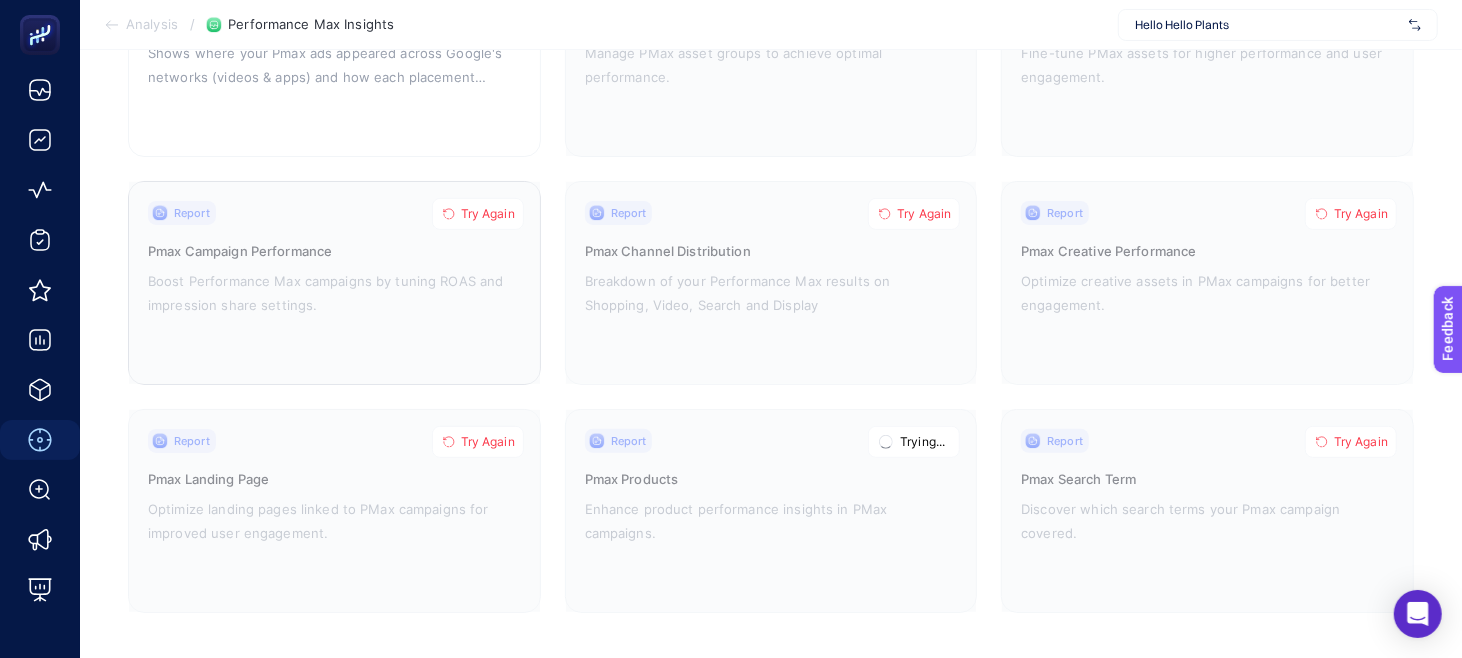 click on "Try Again" at bounding box center [488, 214] 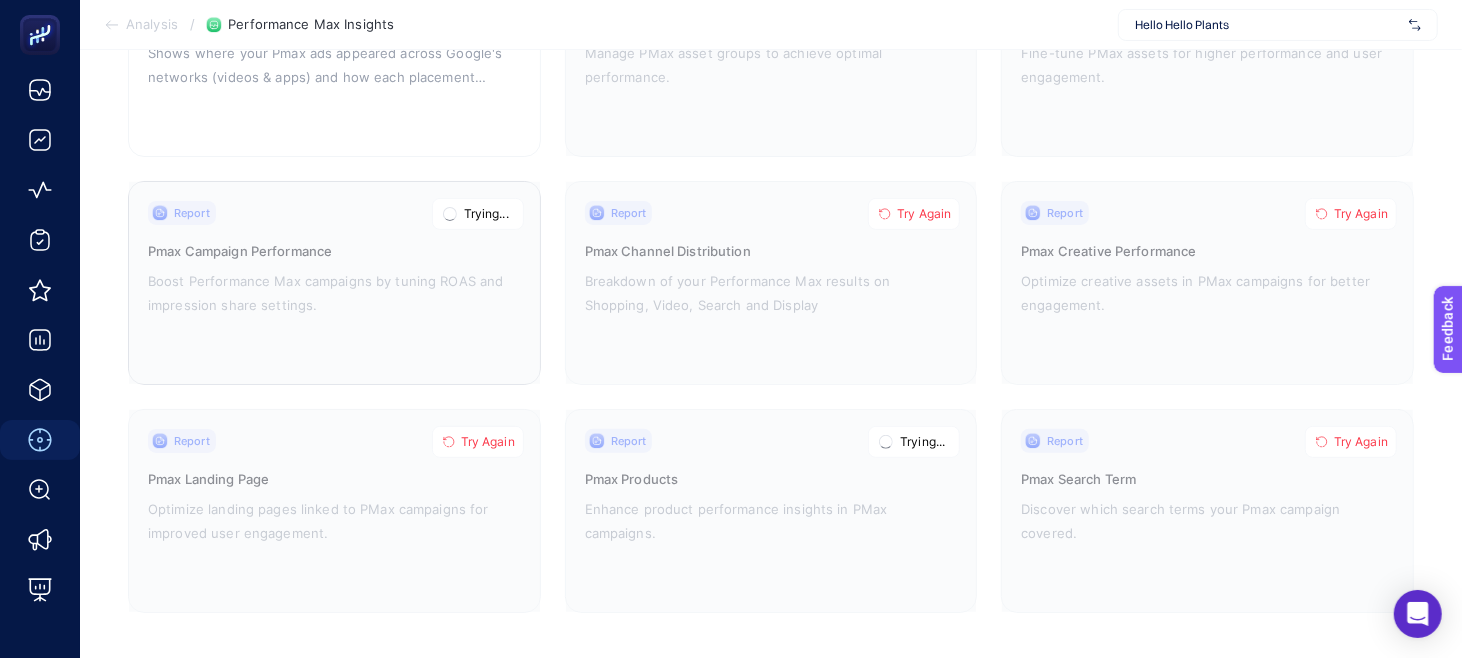 scroll, scrollTop: 0, scrollLeft: 0, axis: both 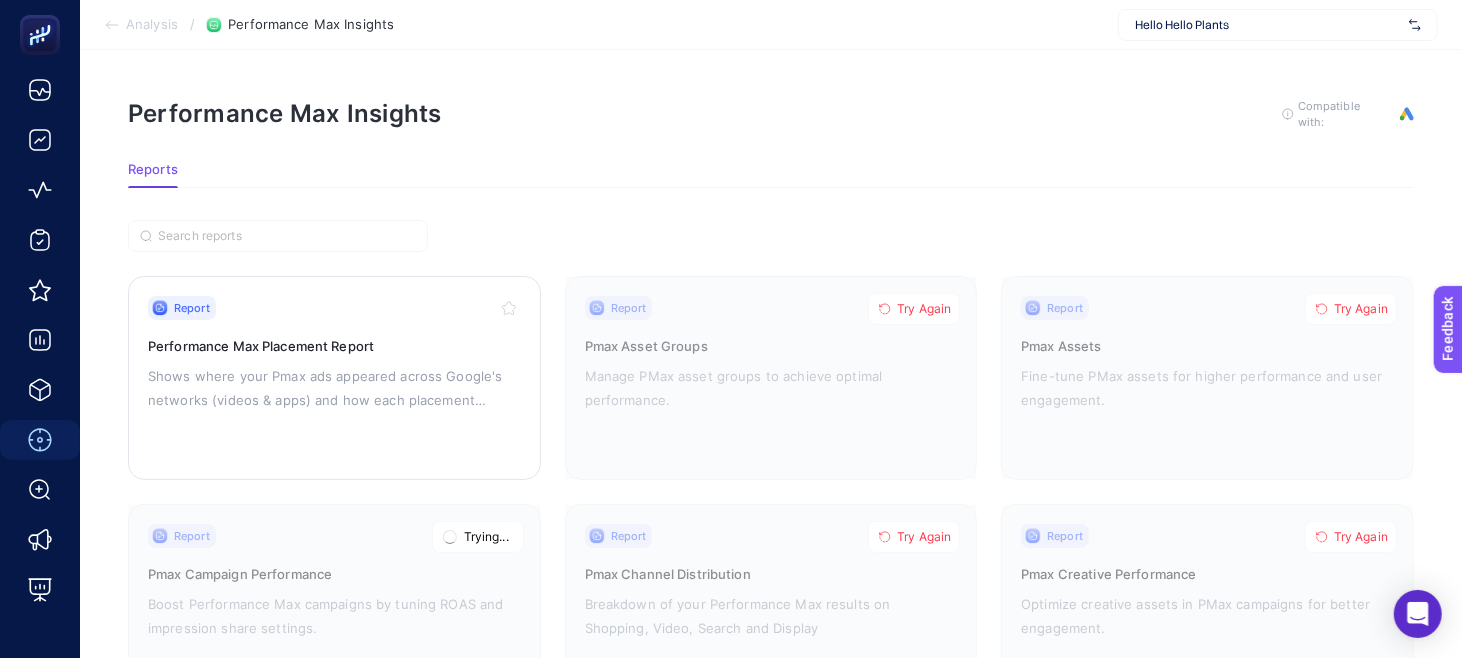 click 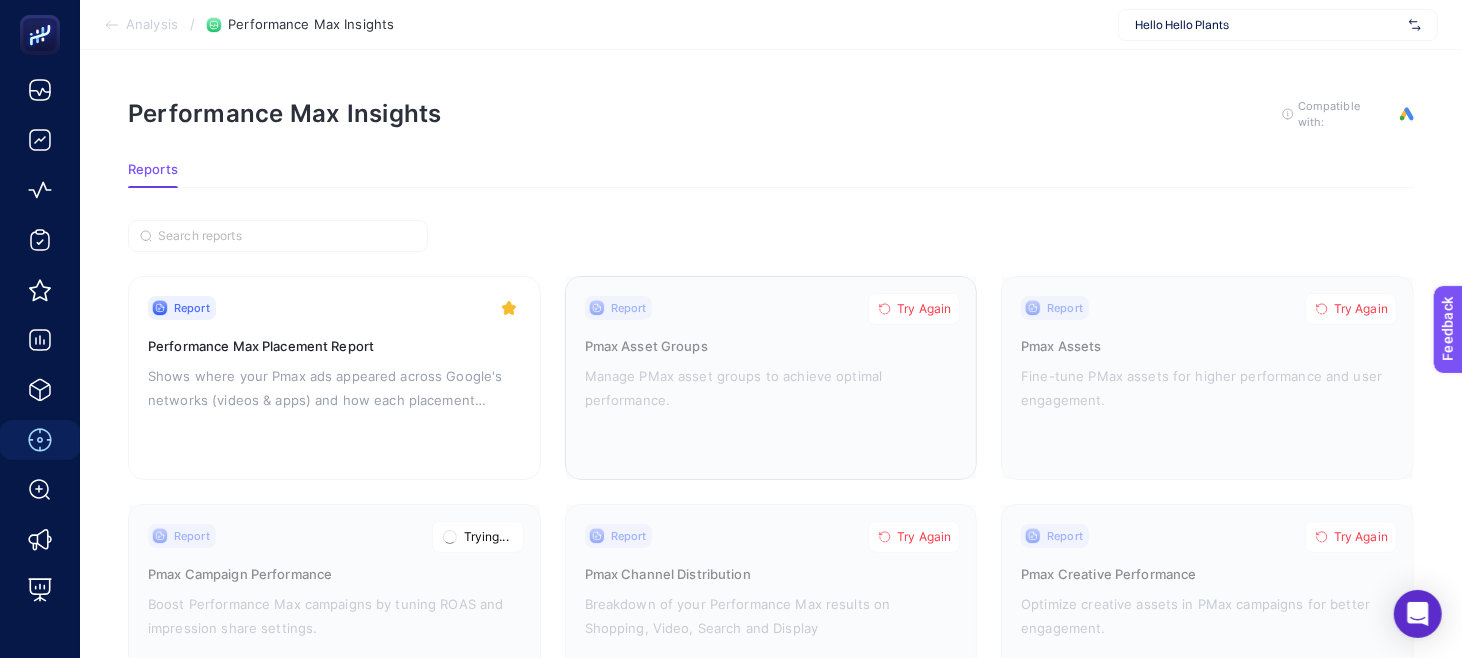 click on "Try Again" at bounding box center (924, 309) 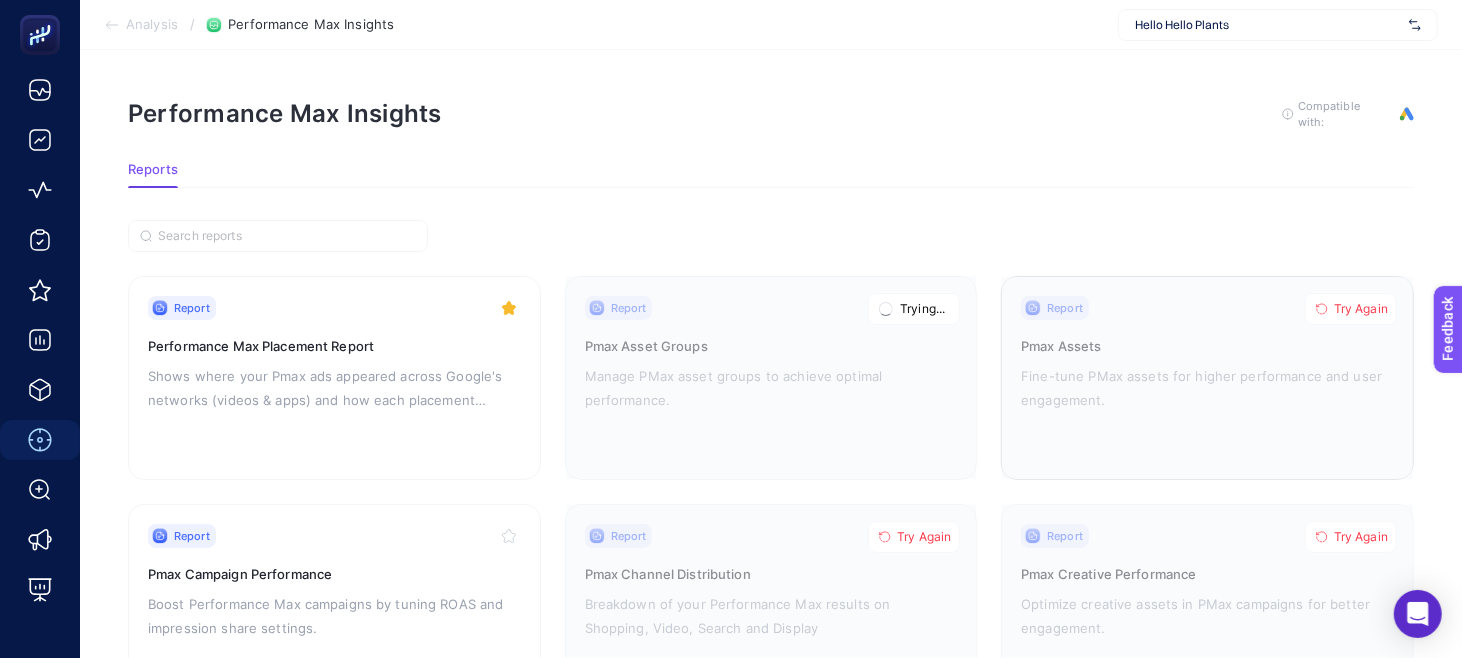 click on "Try Again" at bounding box center [1361, 309] 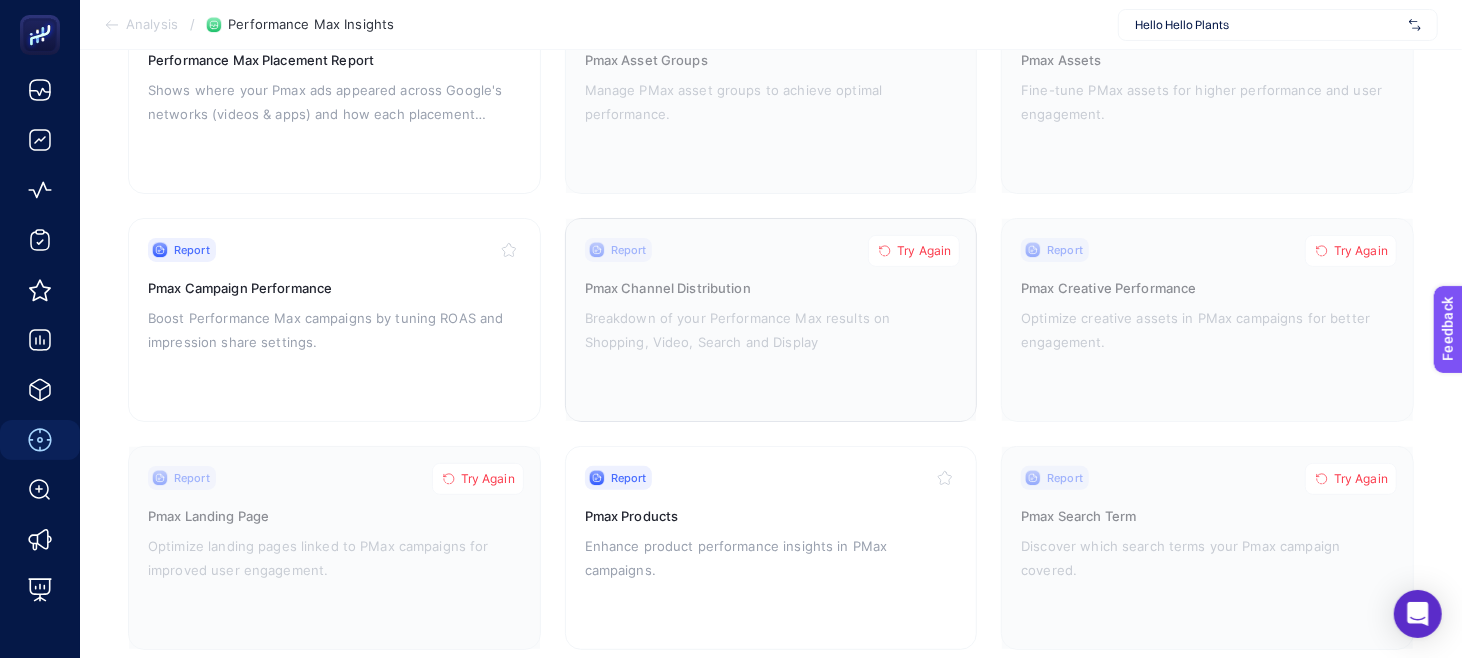scroll, scrollTop: 323, scrollLeft: 0, axis: vertical 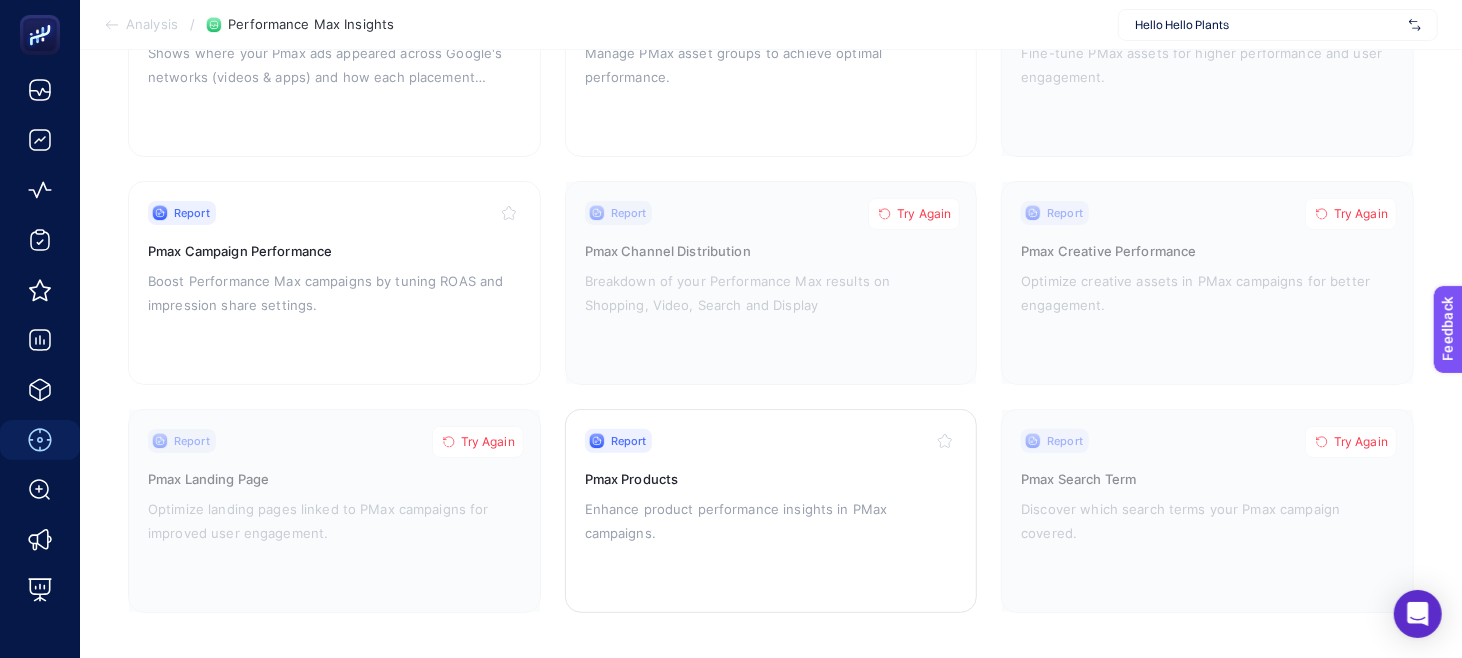 click on "Pmax Products" at bounding box center (771, 479) 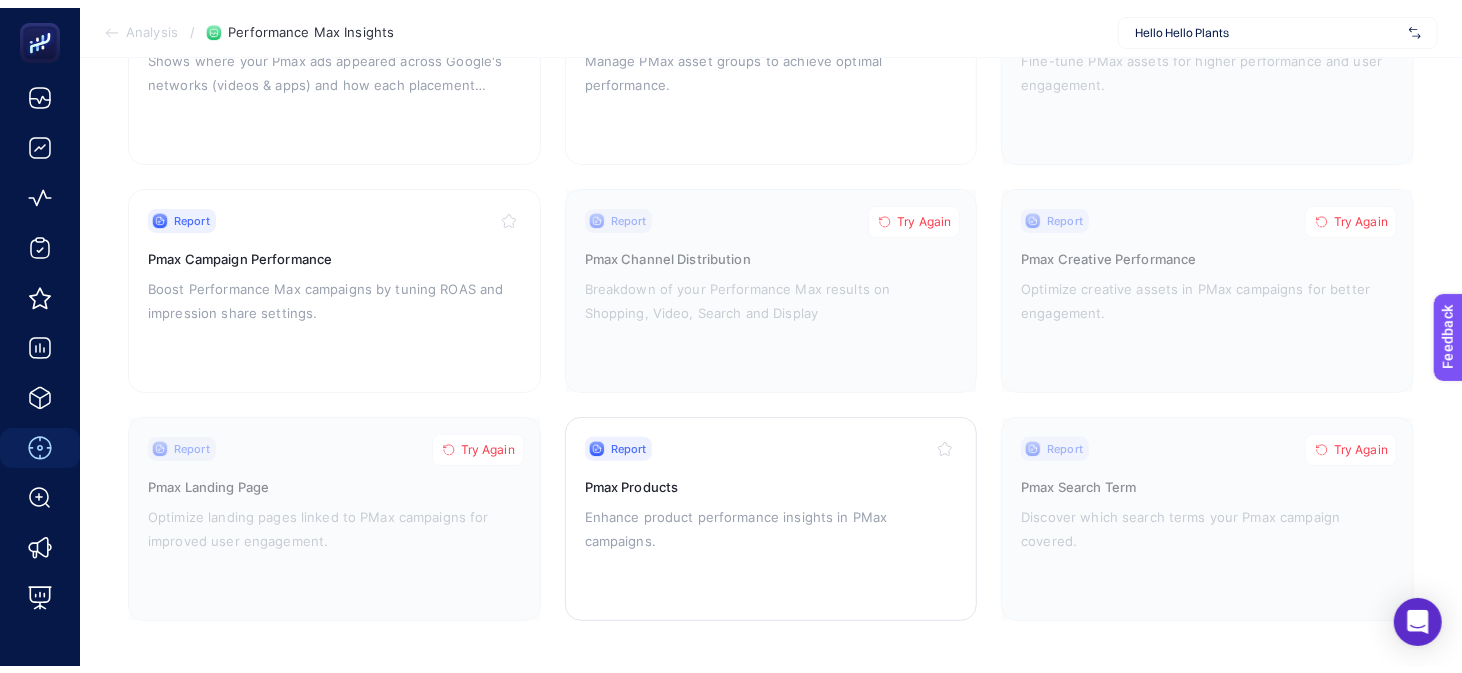 scroll, scrollTop: 228, scrollLeft: 0, axis: vertical 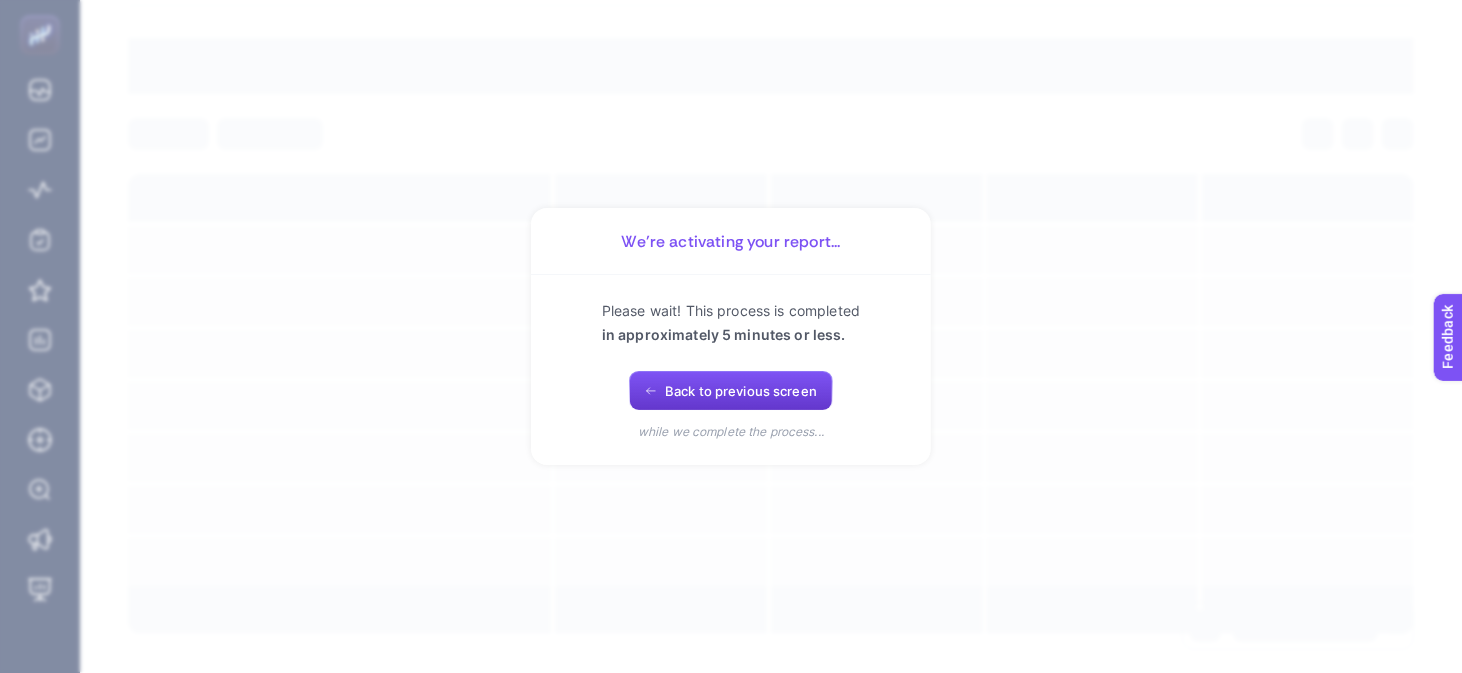 click on "Back to previous screen" 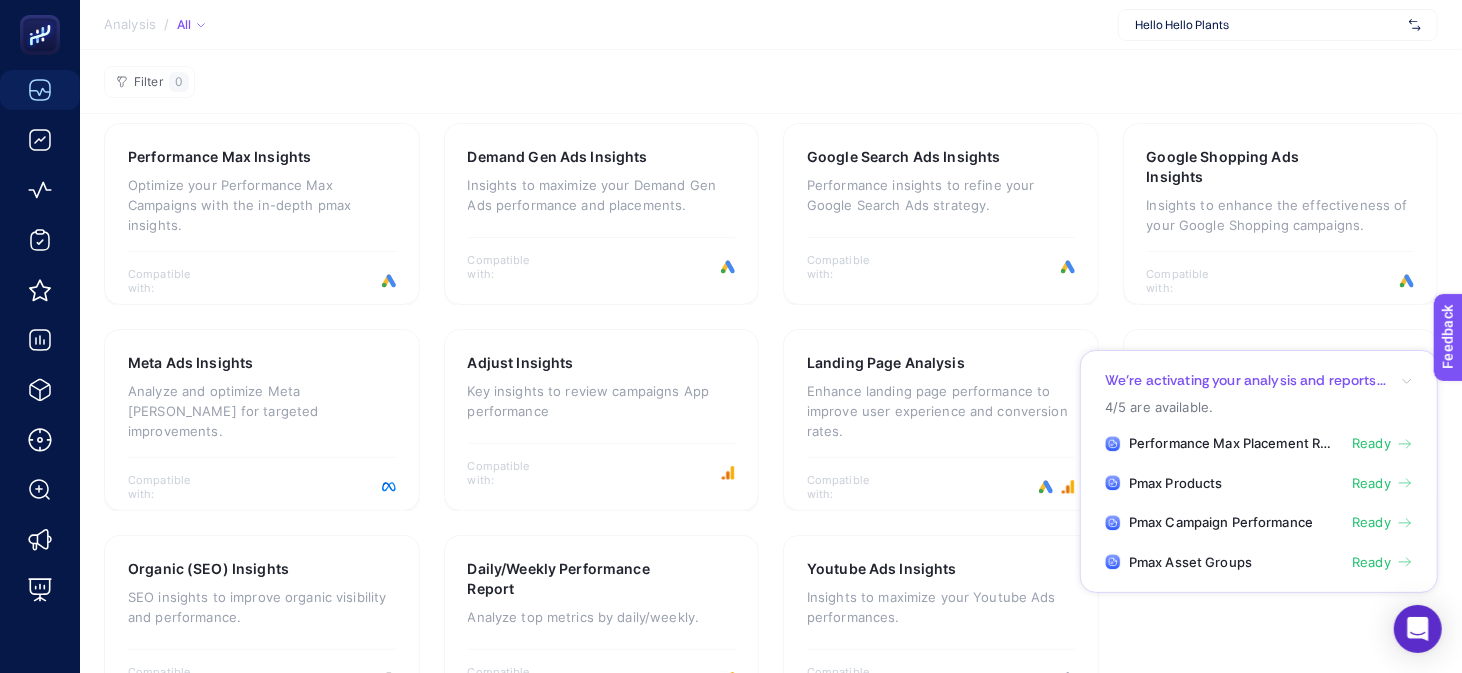 click on "Ready" at bounding box center [1371, 484] 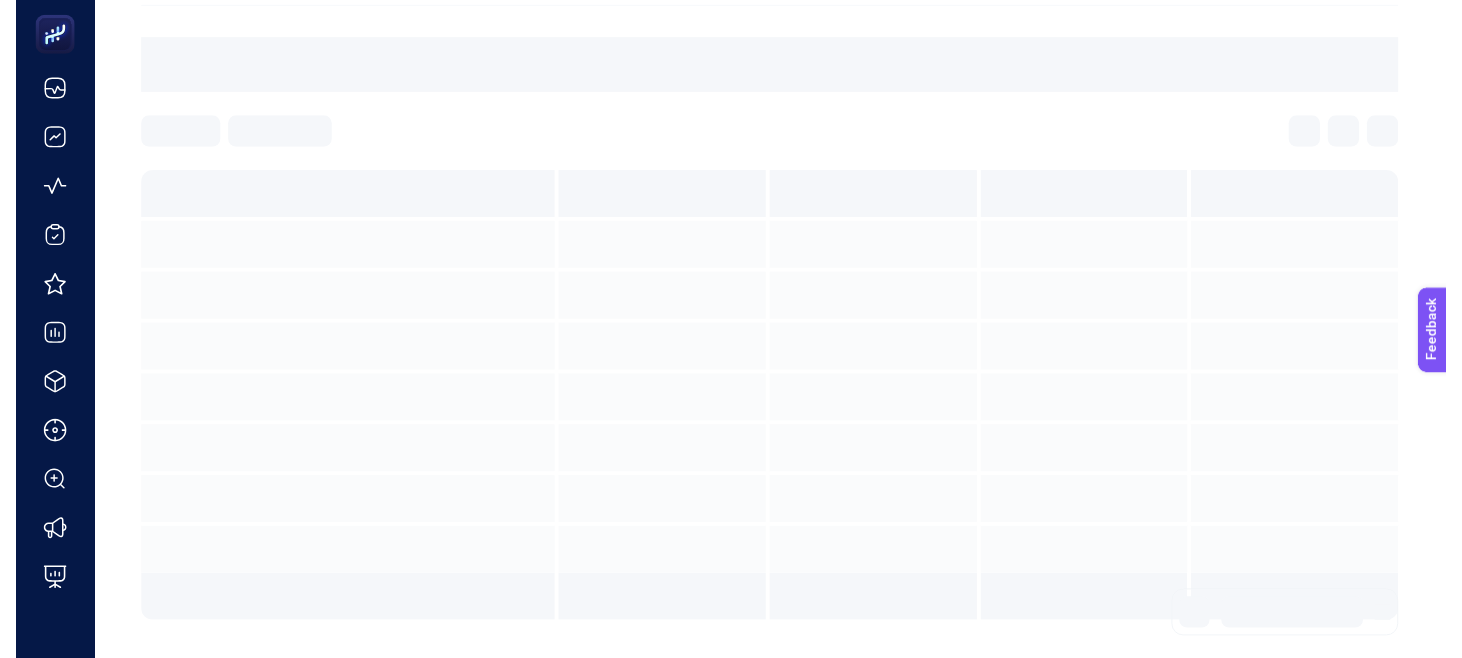 scroll, scrollTop: 0, scrollLeft: 0, axis: both 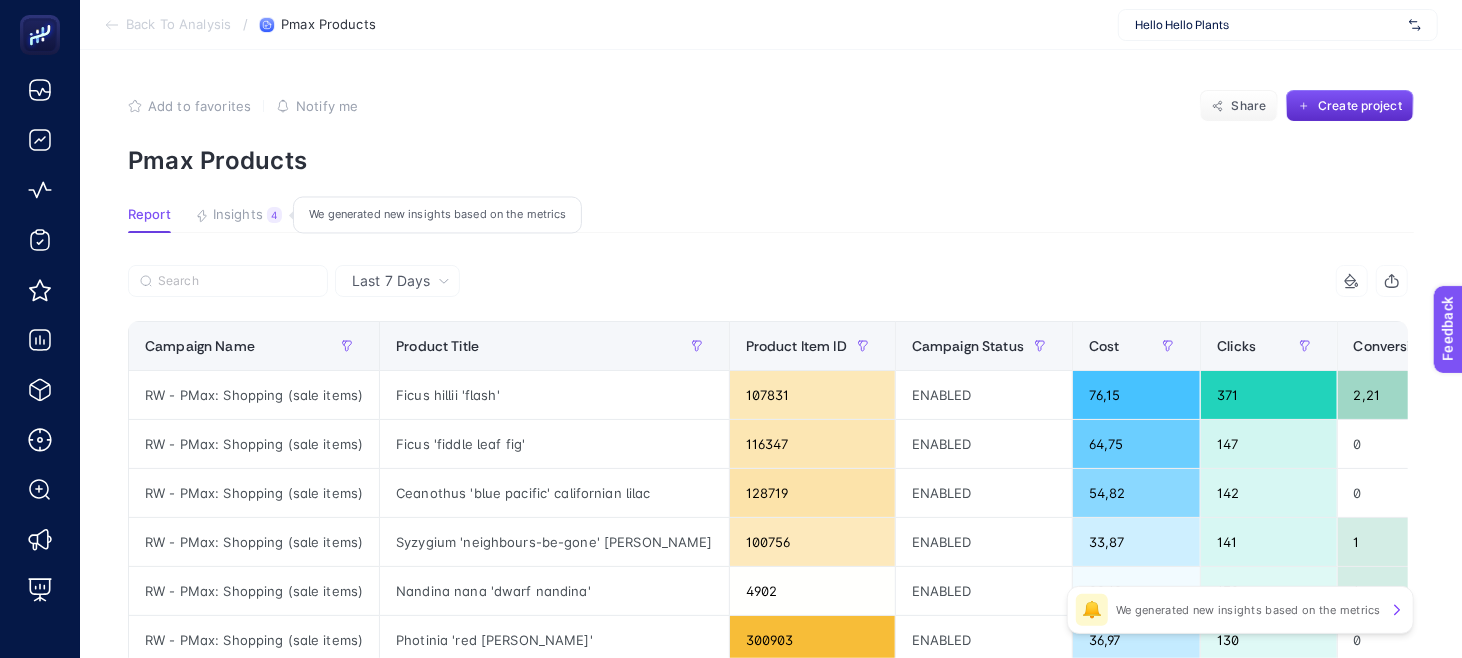 click on "Last 7 Days" at bounding box center (401, 281) 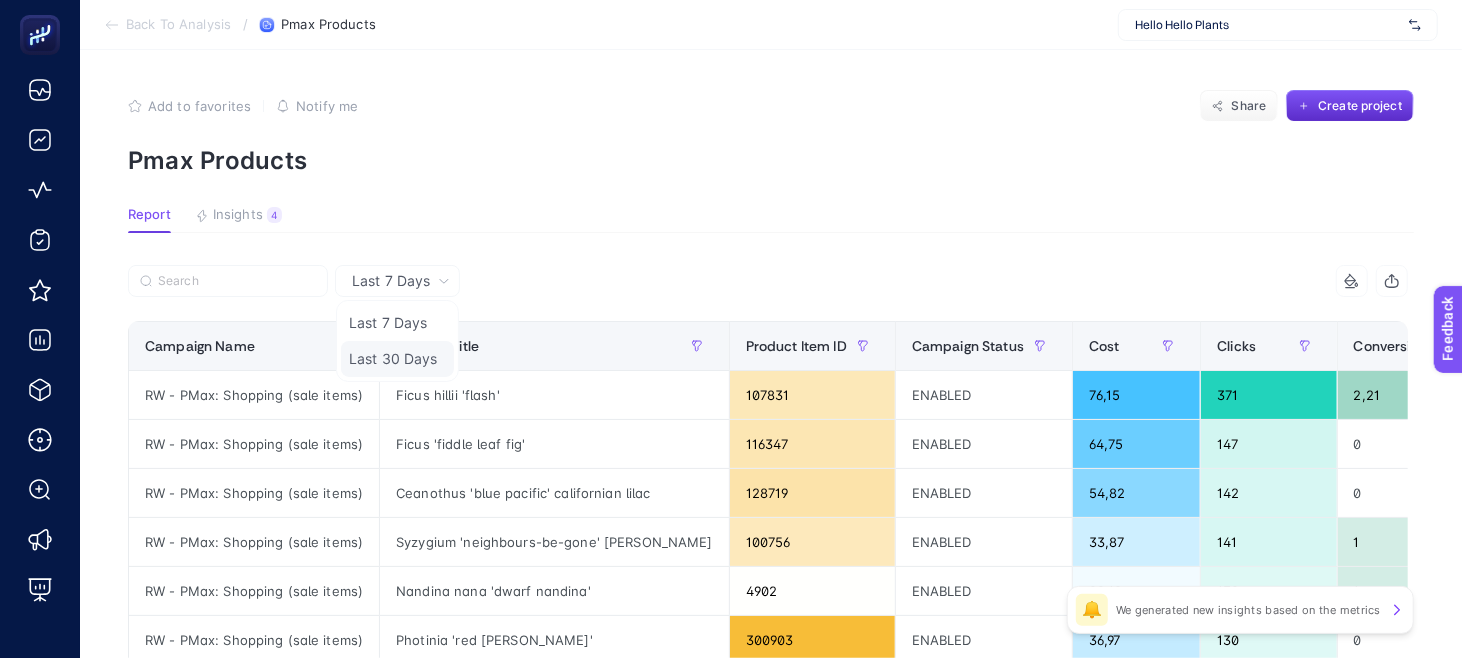 scroll, scrollTop: 166, scrollLeft: 0, axis: vertical 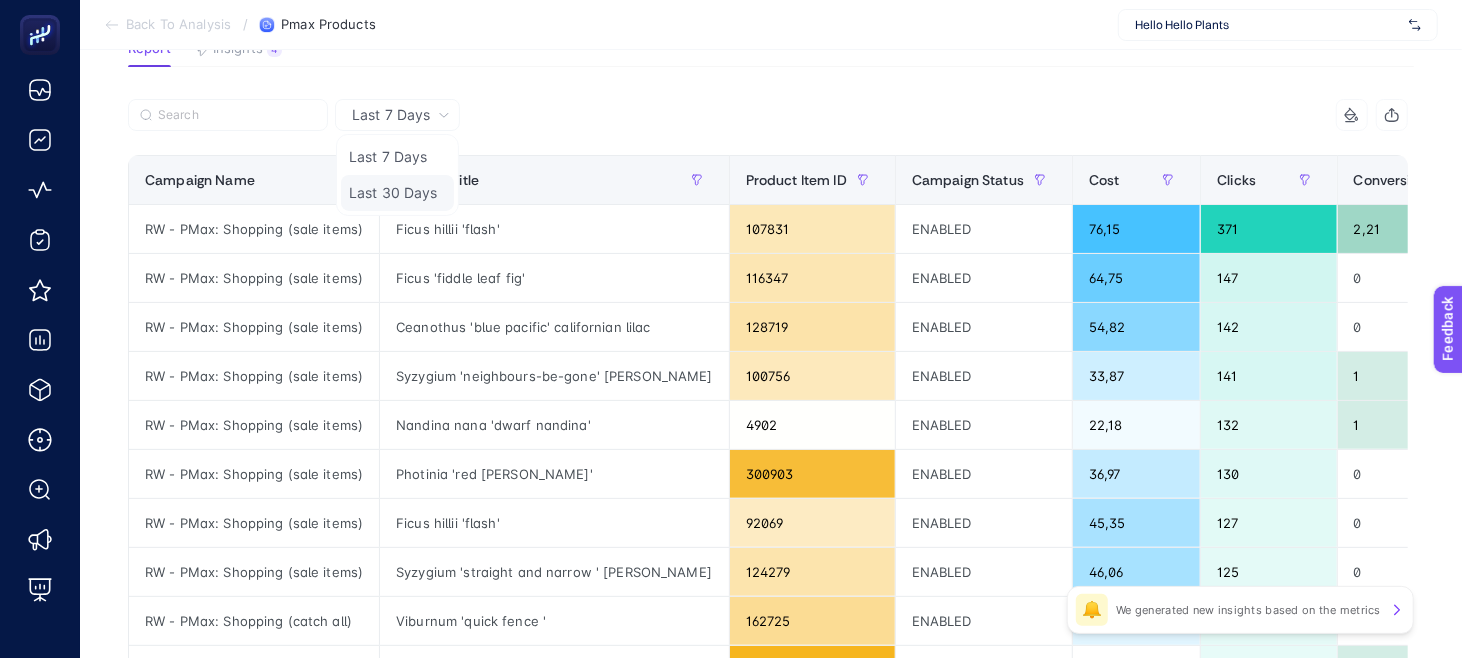 click on "Last 30 Days" 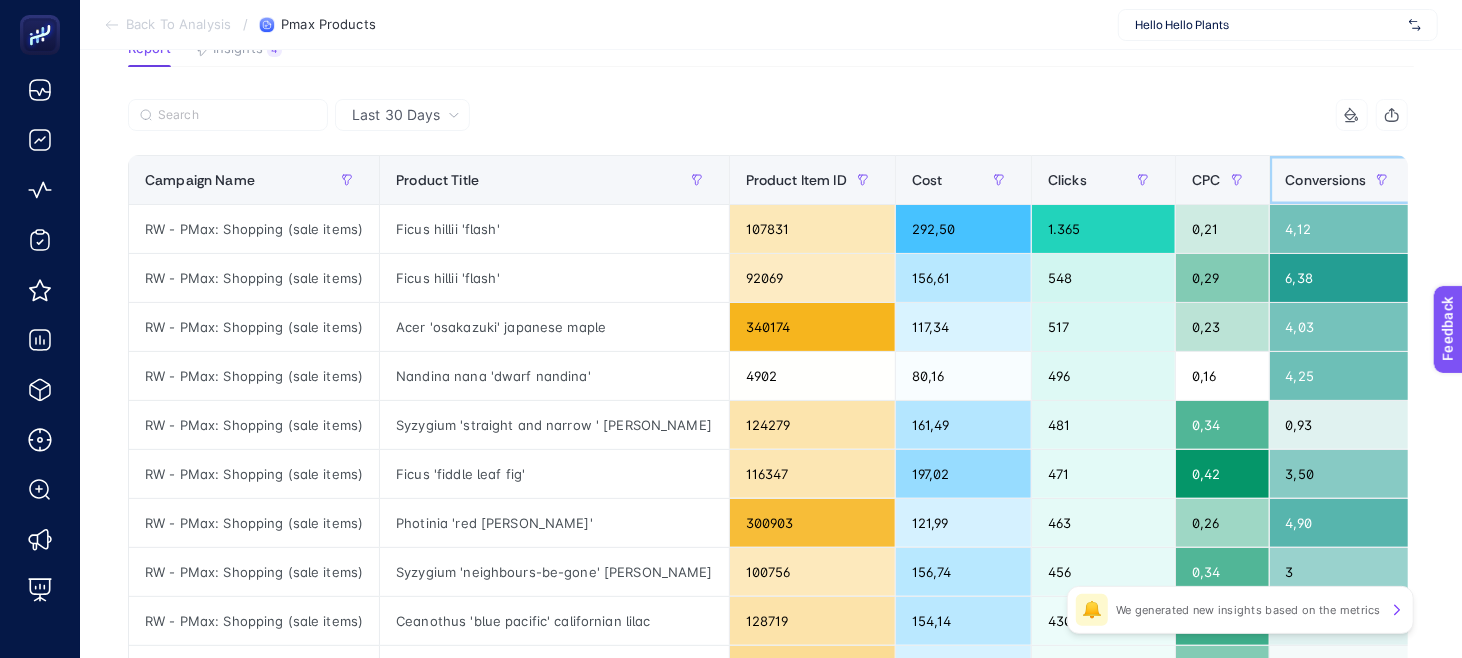 click on "Conversions" 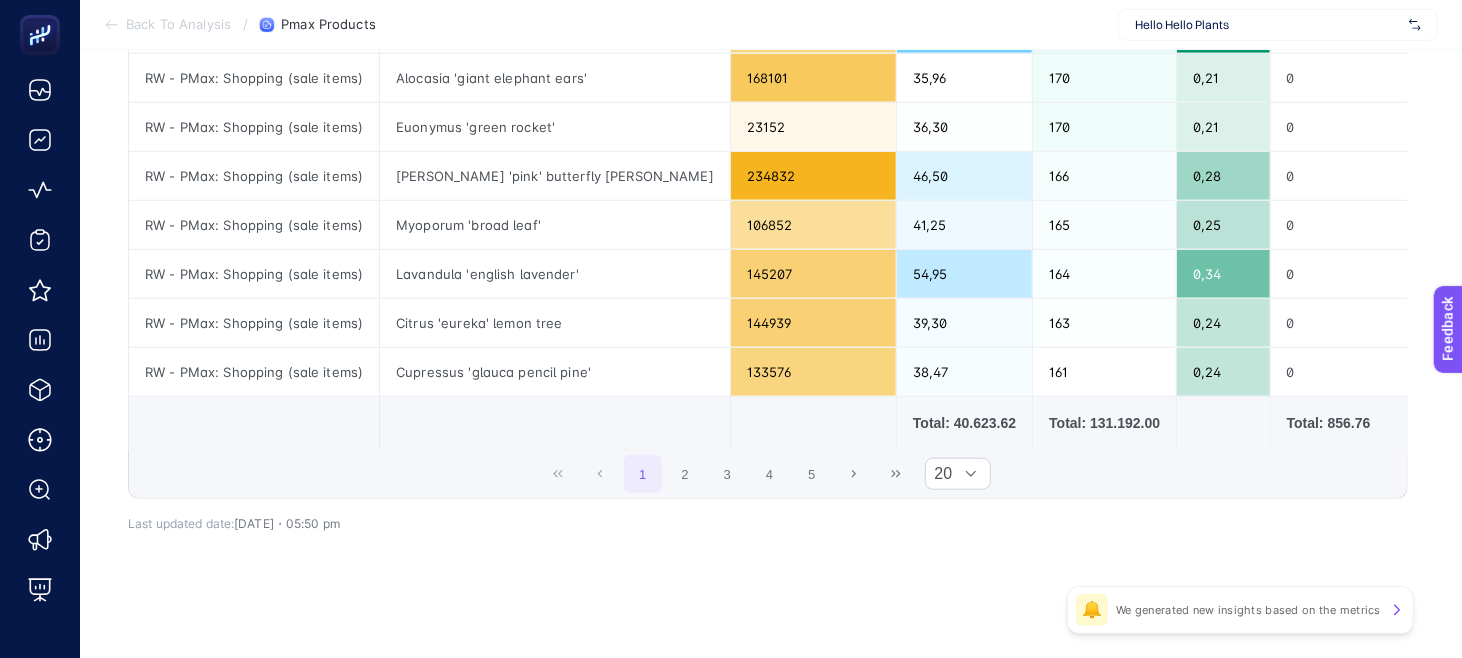 scroll, scrollTop: 956, scrollLeft: 0, axis: vertical 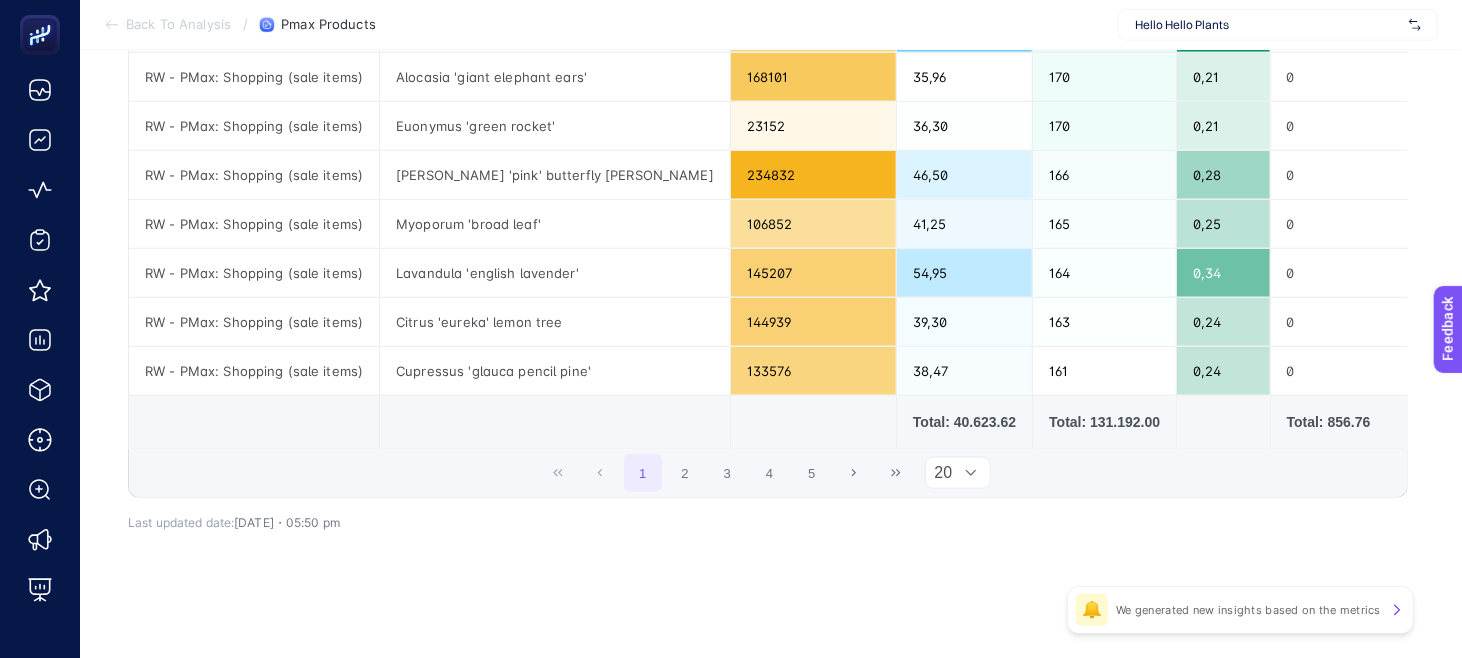 click at bounding box center (971, 473) 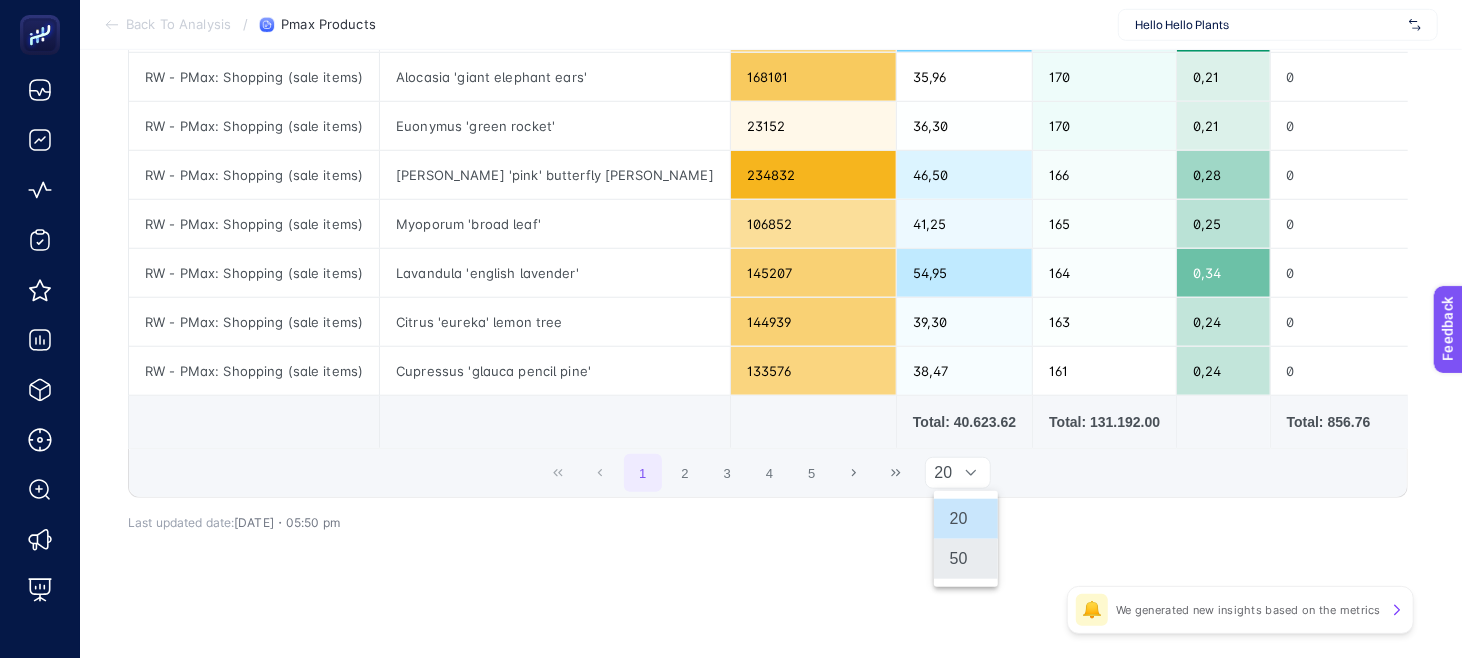 click on "50" 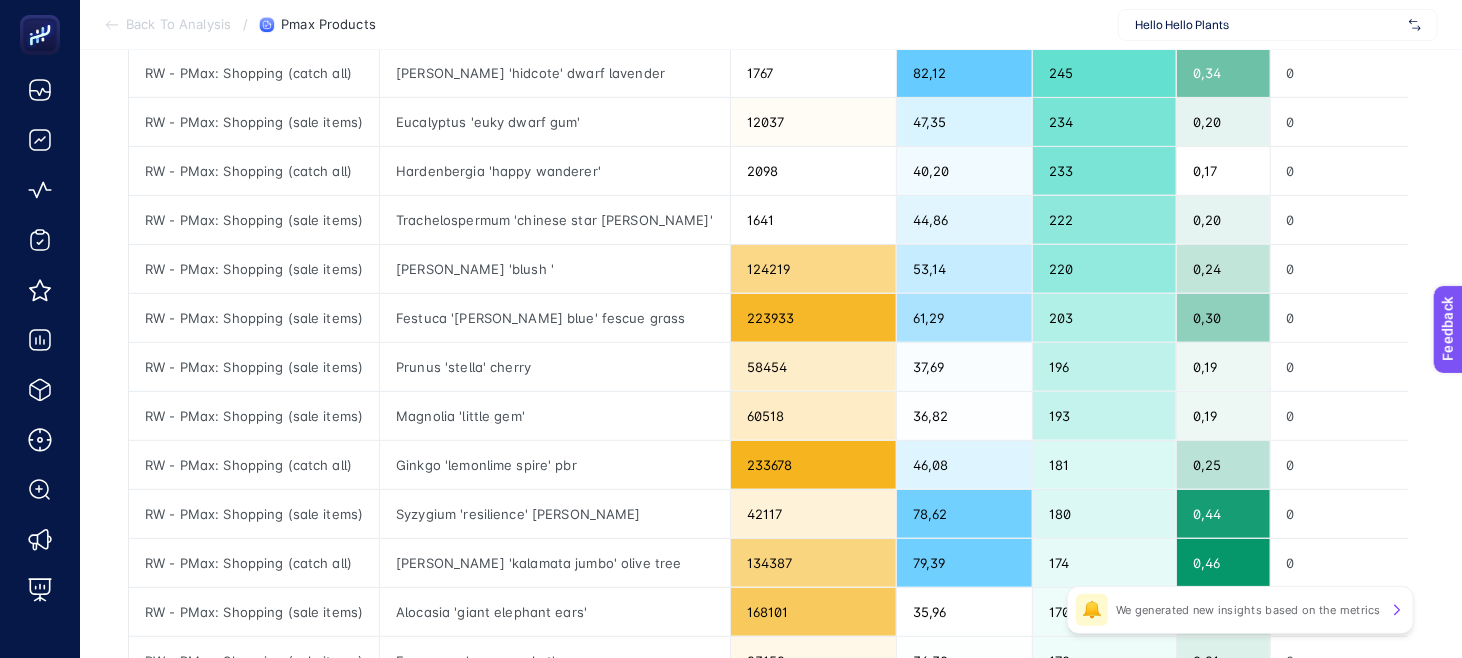scroll, scrollTop: 0, scrollLeft: 9, axis: horizontal 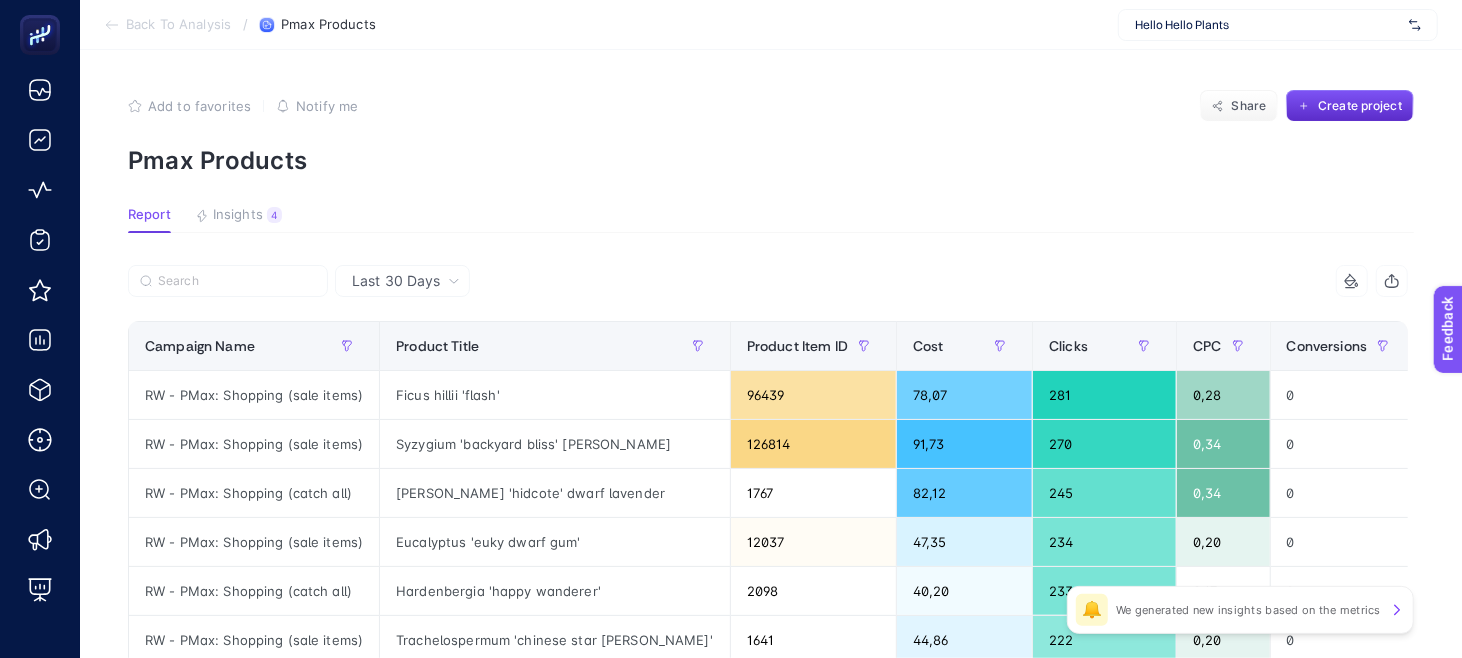 click 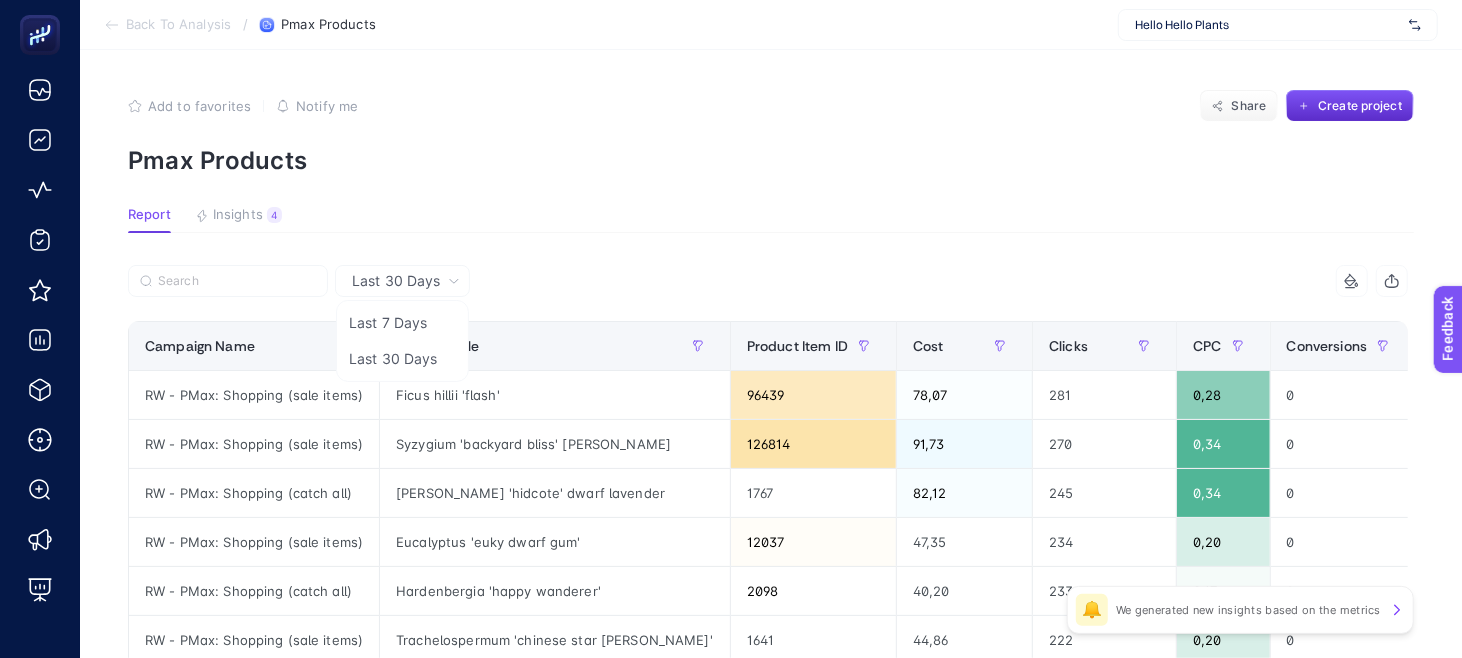 click at bounding box center (448, 287) 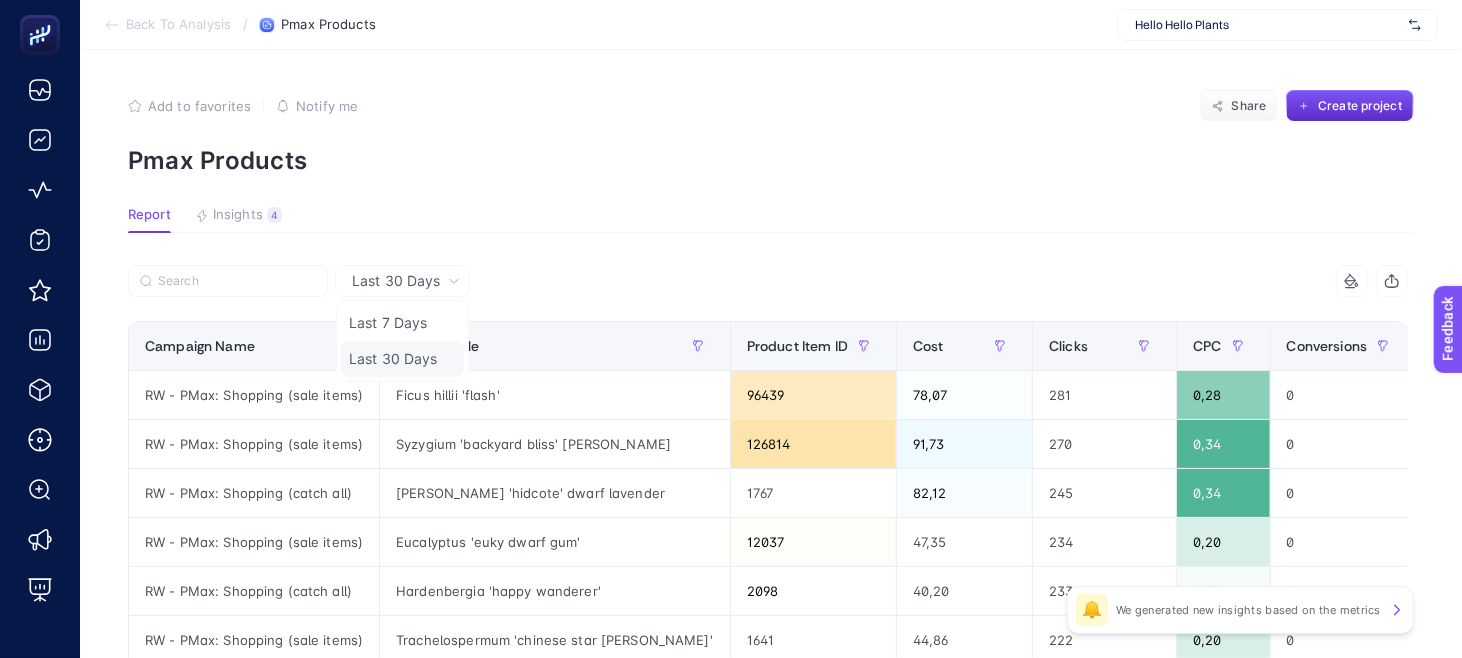 click on "Last 30 Days" 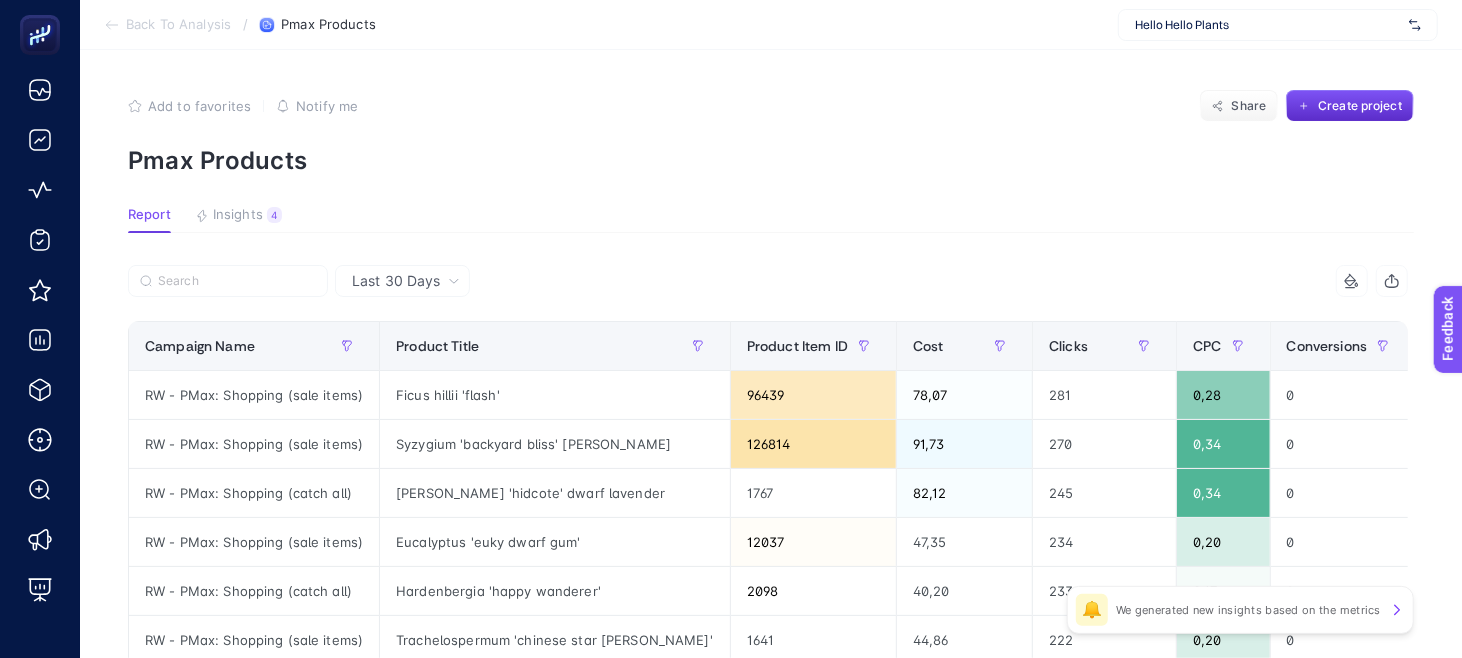 click on "Report Insights 4" at bounding box center (771, 220) 